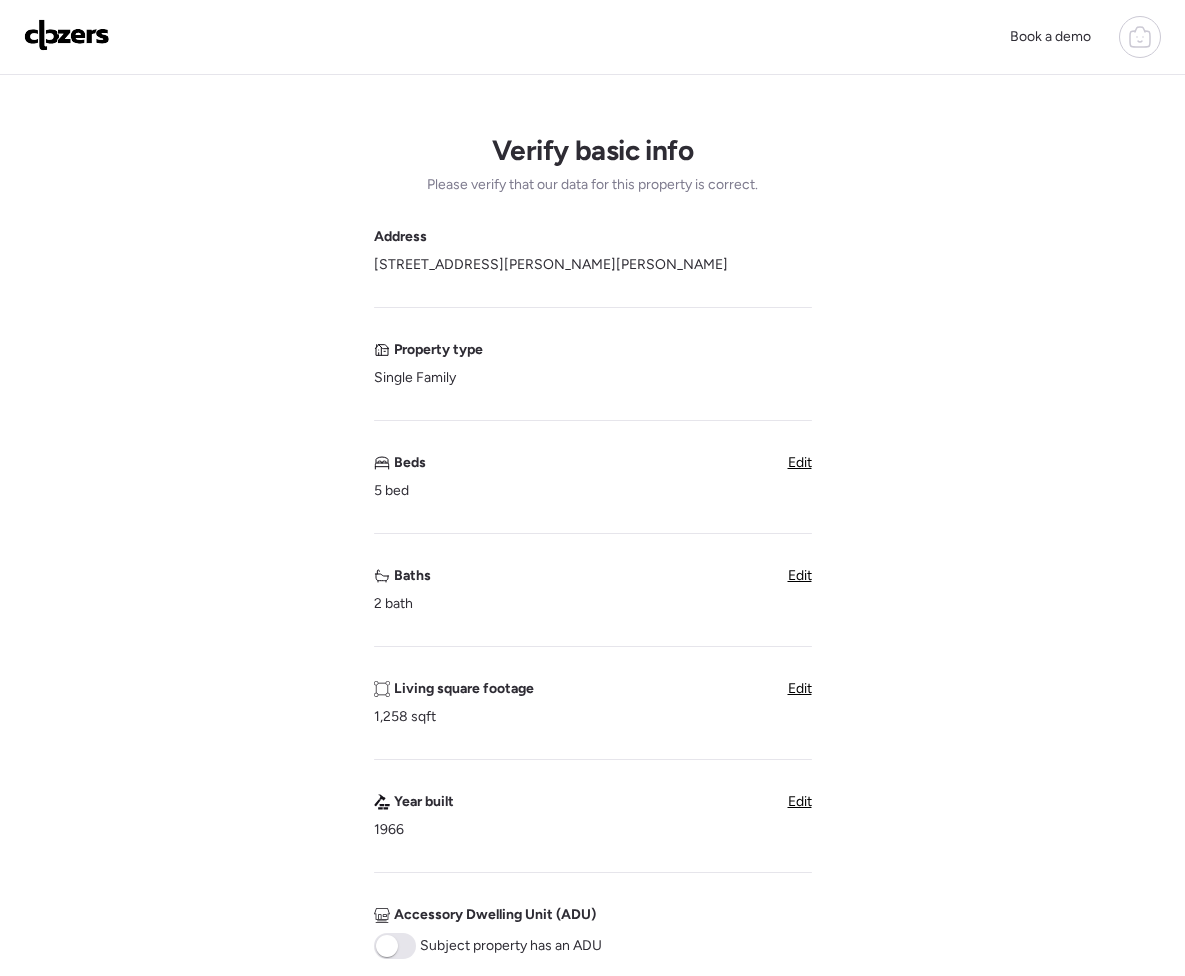 scroll, scrollTop: 0, scrollLeft: 0, axis: both 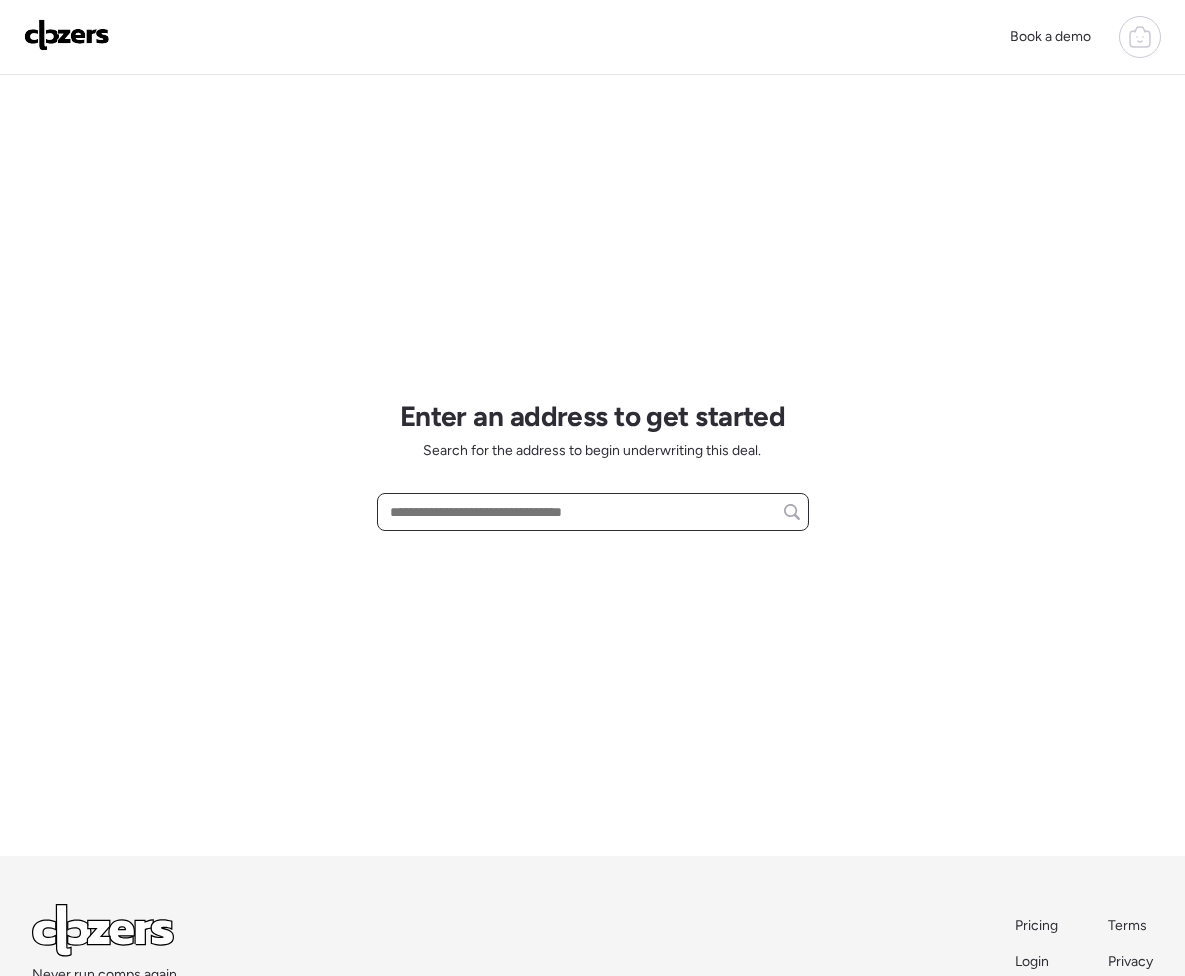 click at bounding box center (593, 512) 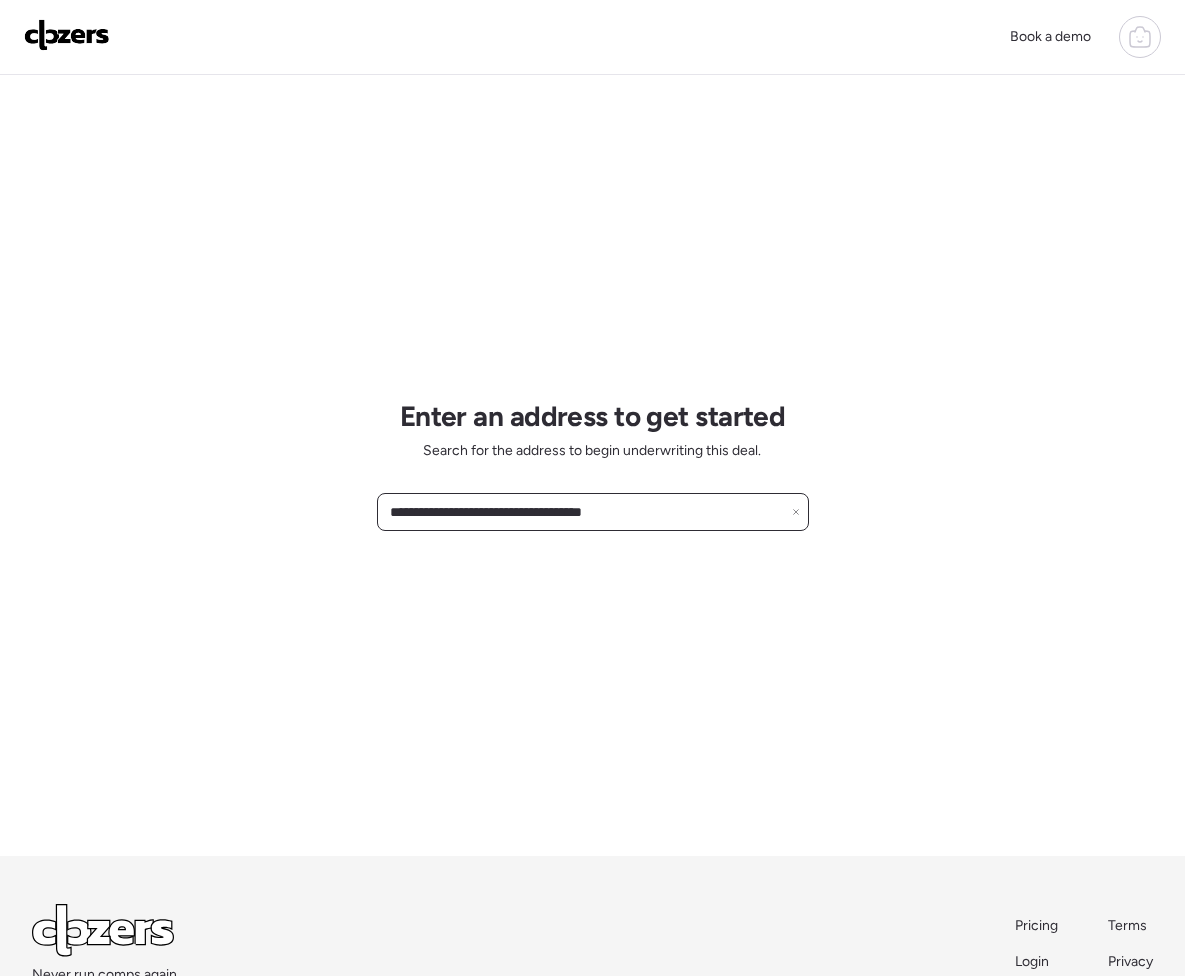 click on "**********" at bounding box center [593, 512] 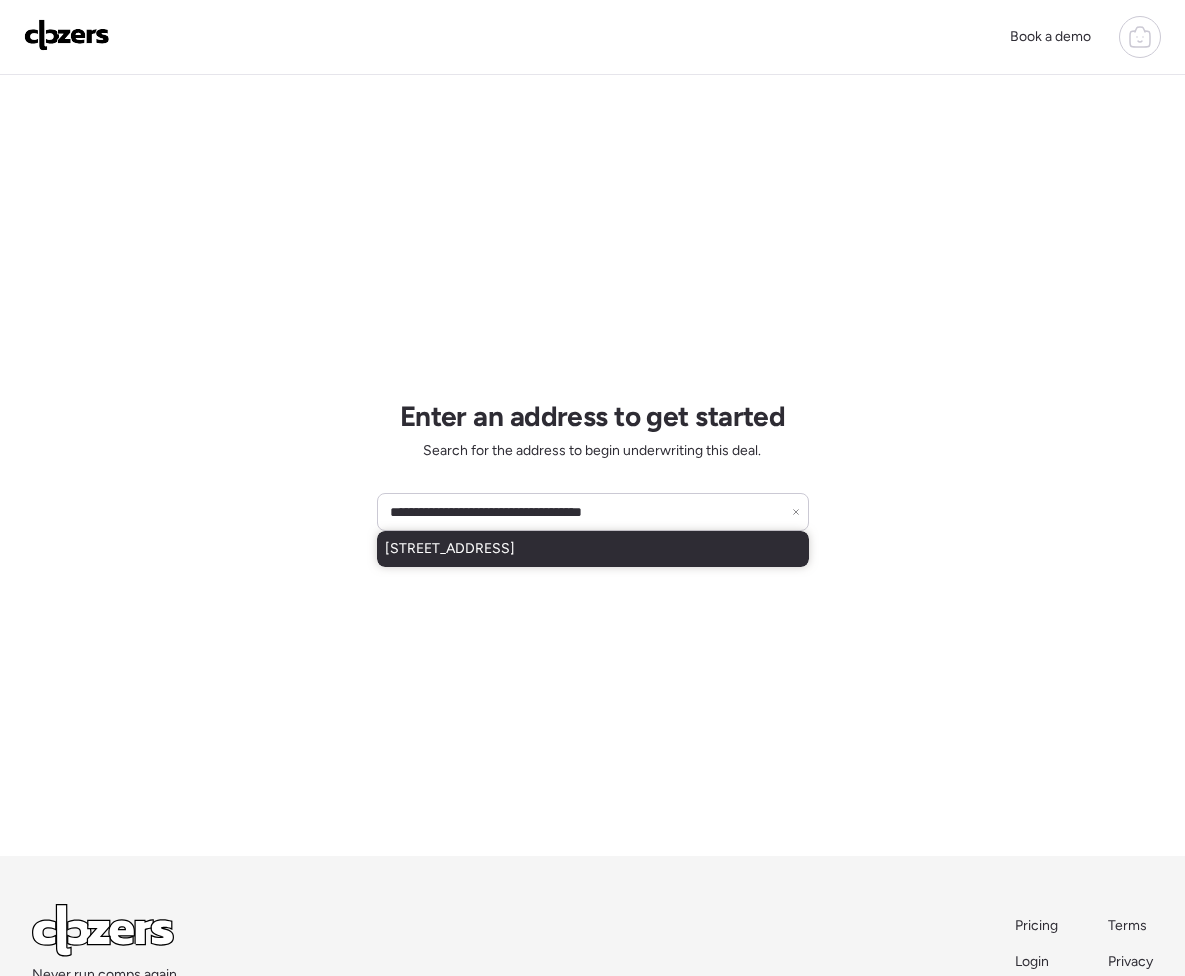 click on "[STREET_ADDRESS]" at bounding box center (450, 549) 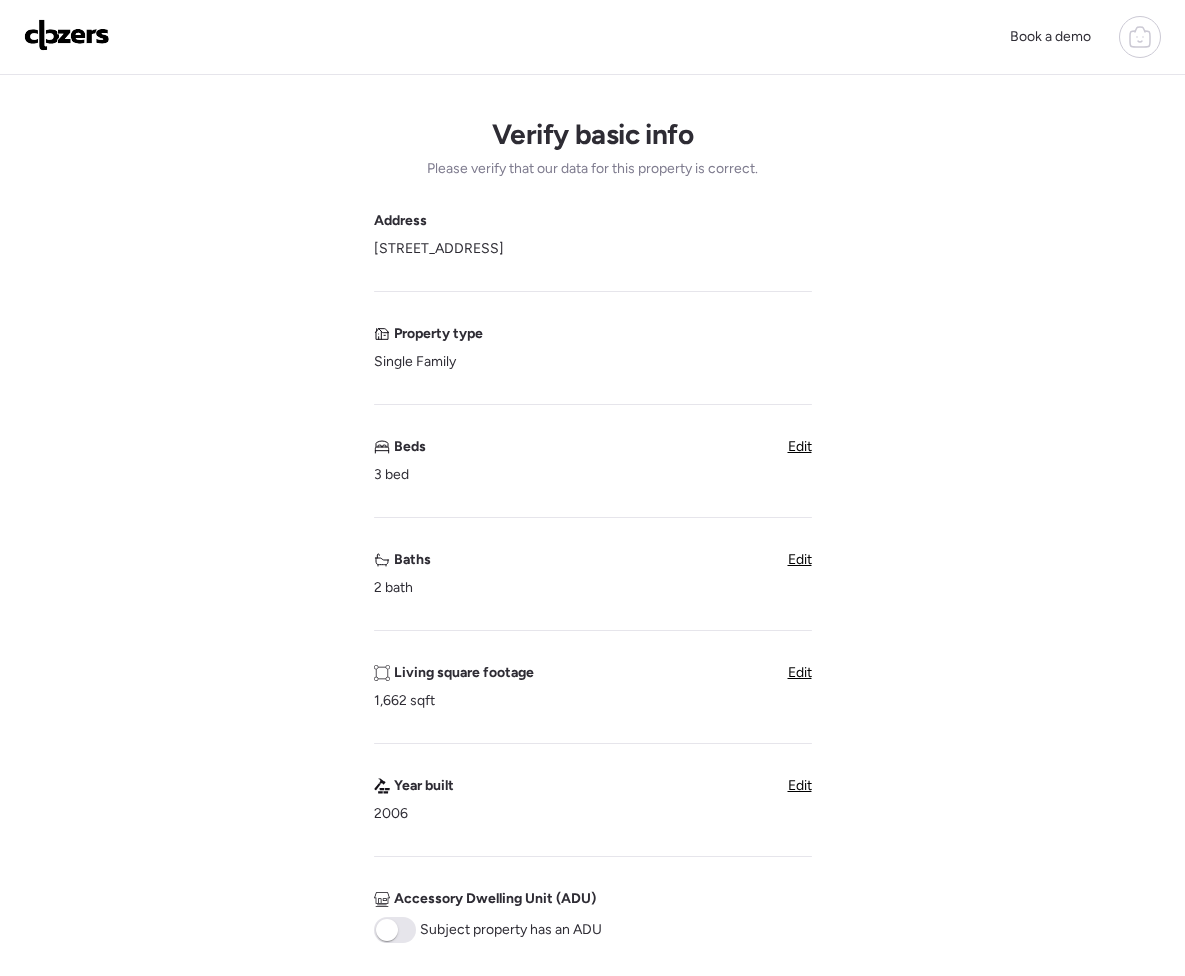scroll, scrollTop: 0, scrollLeft: 0, axis: both 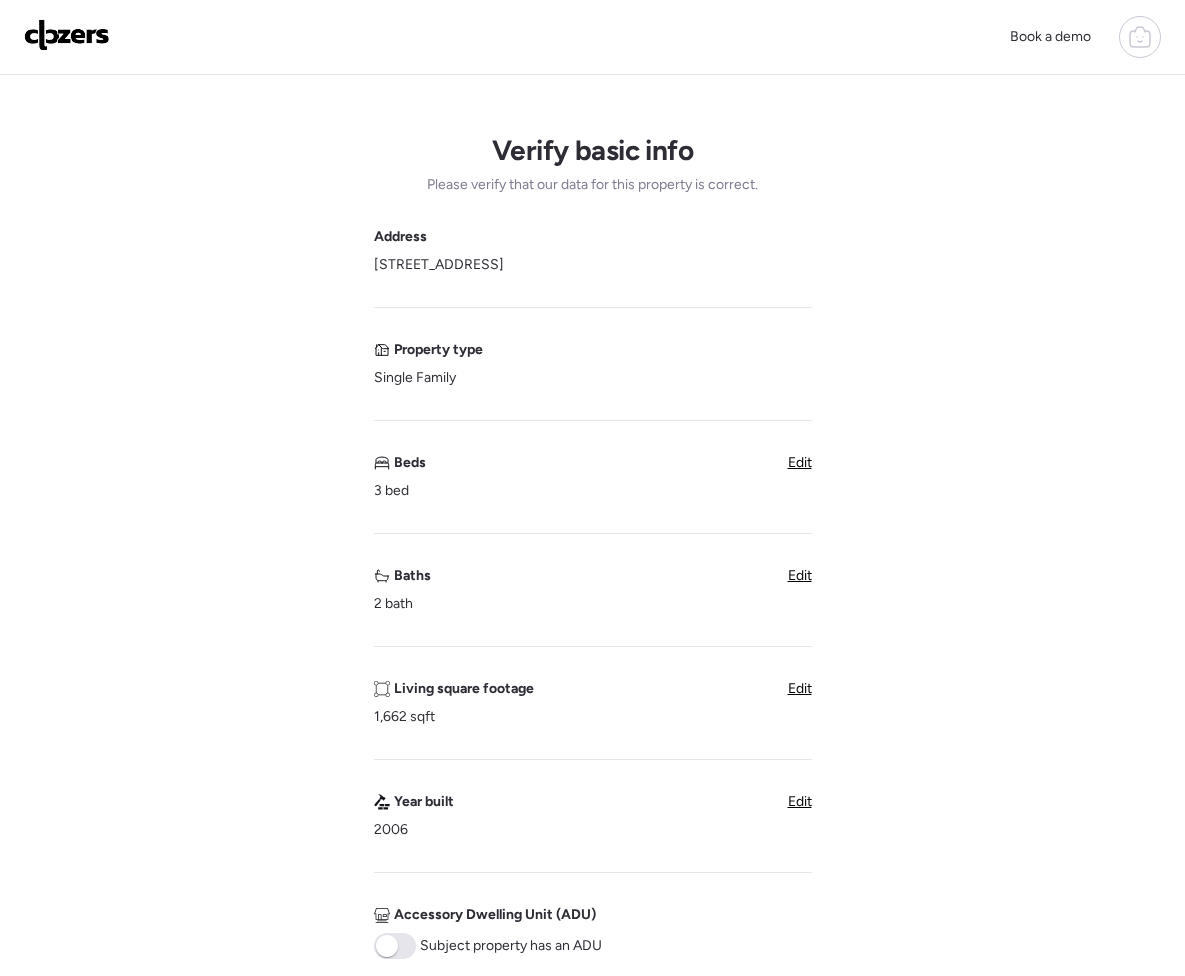 click on "Property type Single Family" at bounding box center (593, 364) 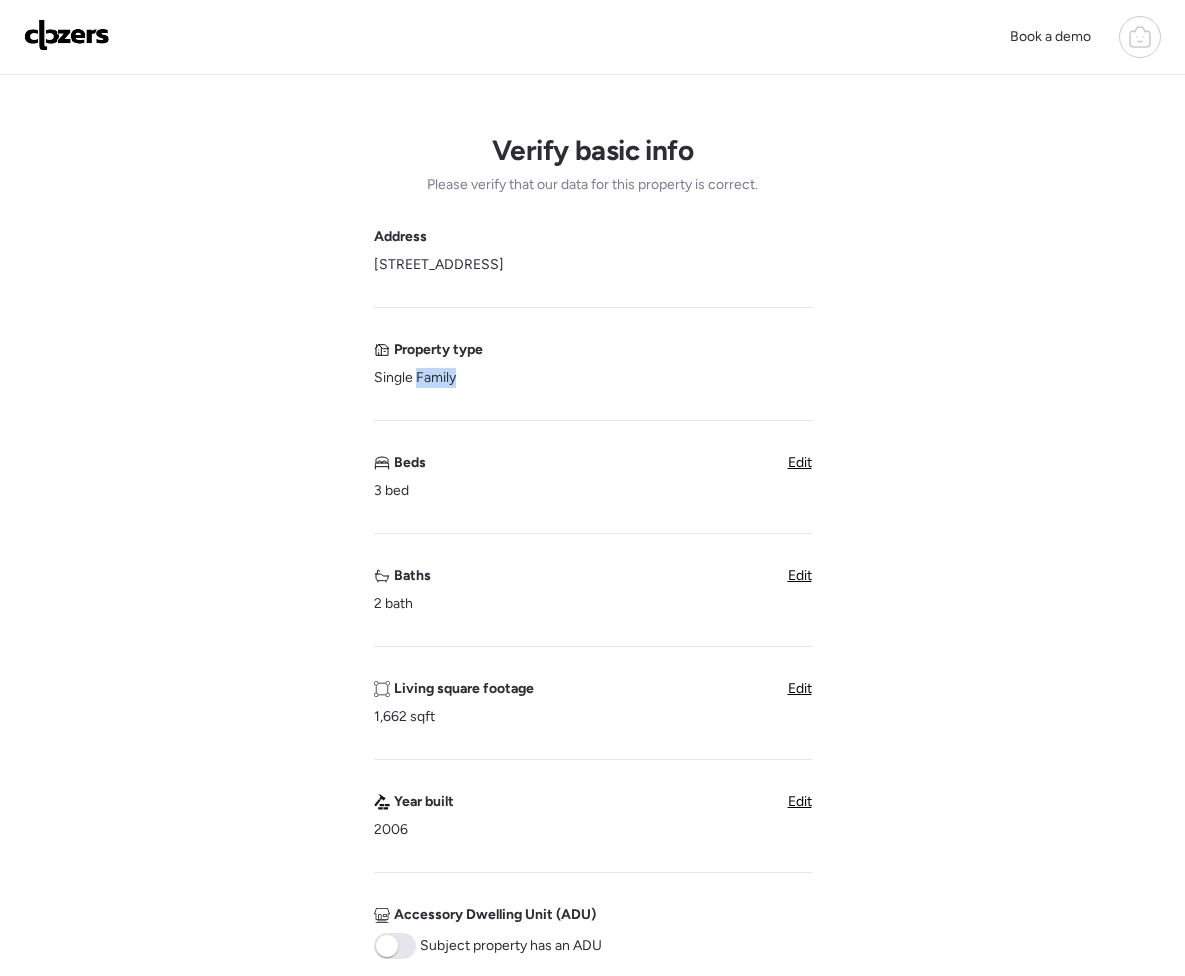 click on "Property type Single Family" at bounding box center [428, 364] 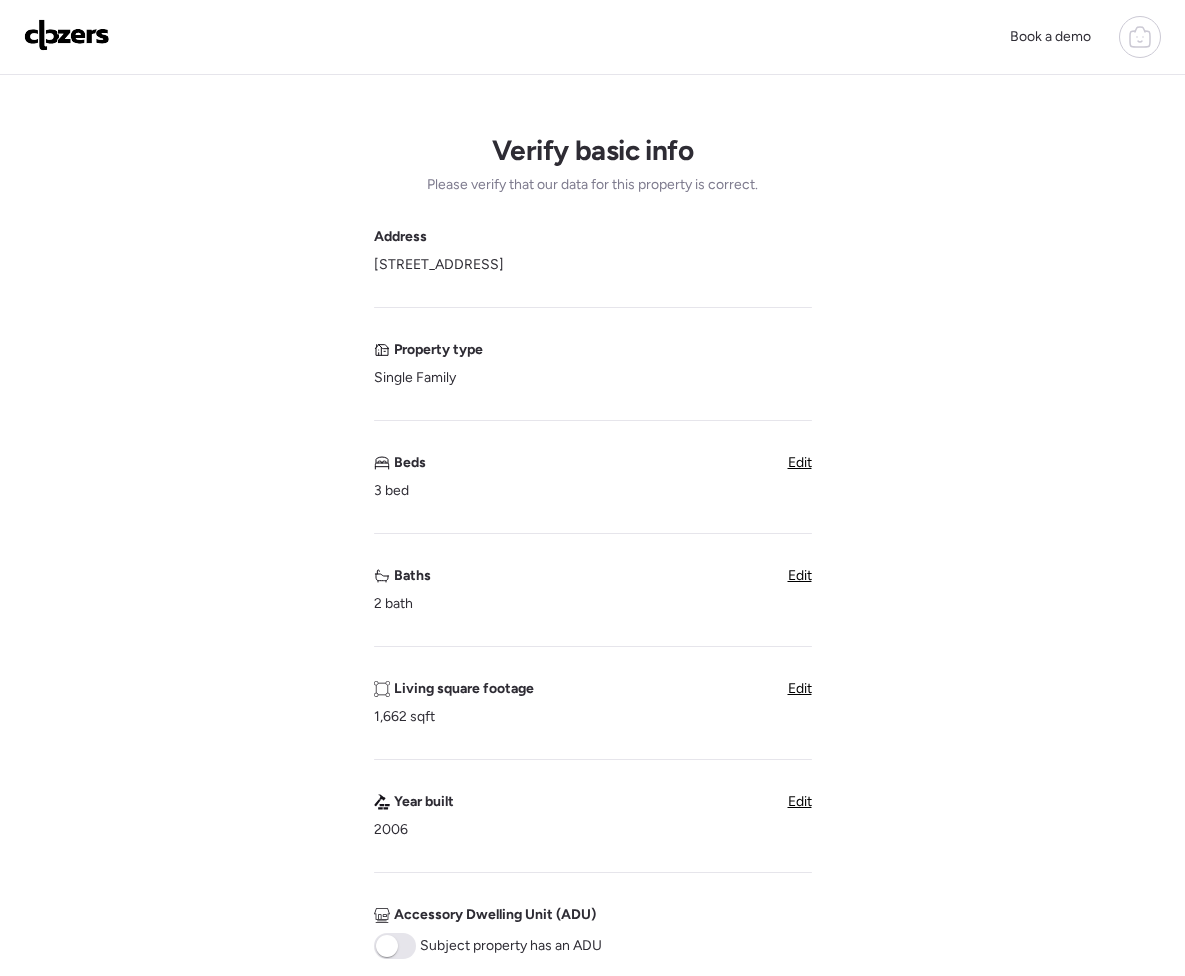 drag, startPoint x: 382, startPoint y: 387, endPoint x: 491, endPoint y: 388, distance: 109.004585 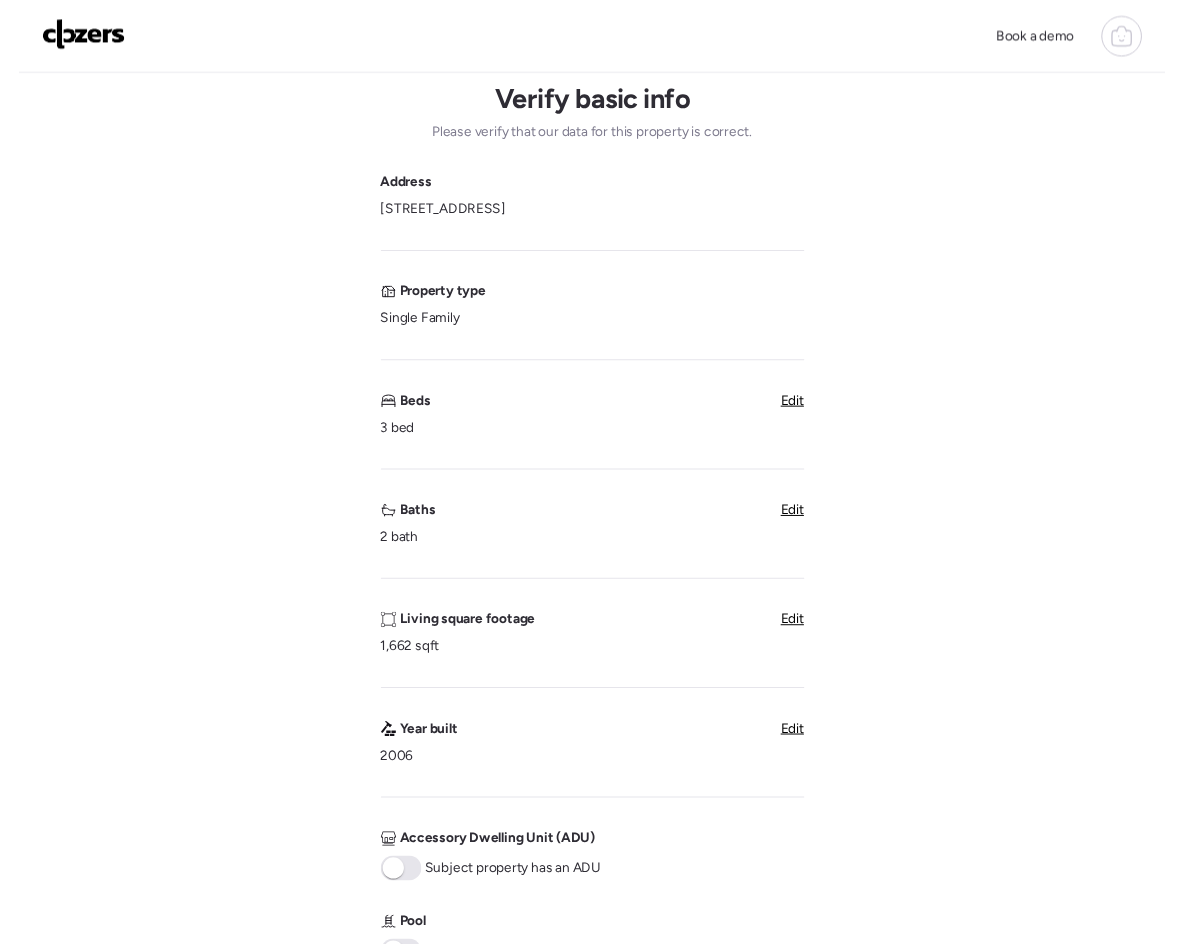 scroll, scrollTop: 50, scrollLeft: 0, axis: vertical 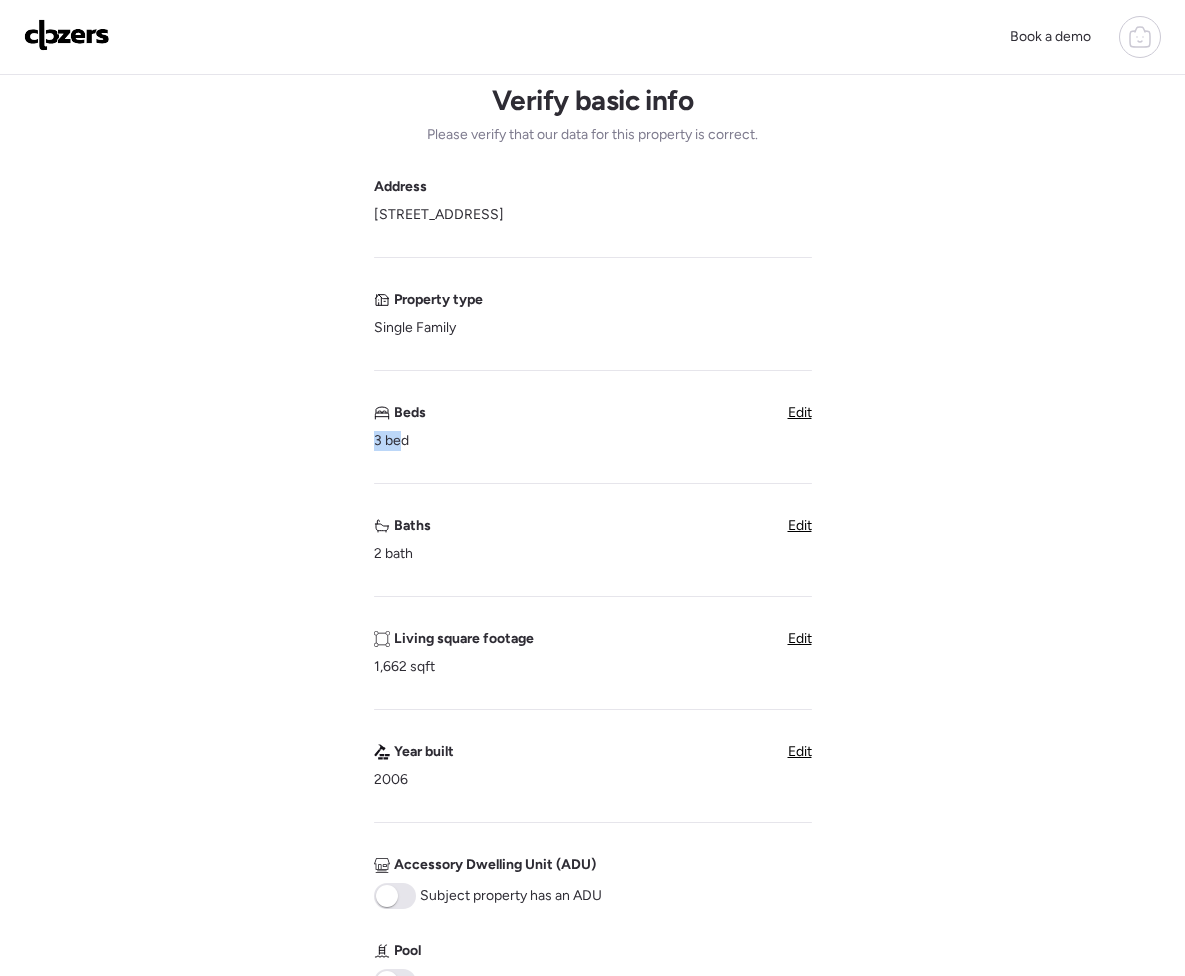 drag, startPoint x: 375, startPoint y: 442, endPoint x: 359, endPoint y: 441, distance: 16.03122 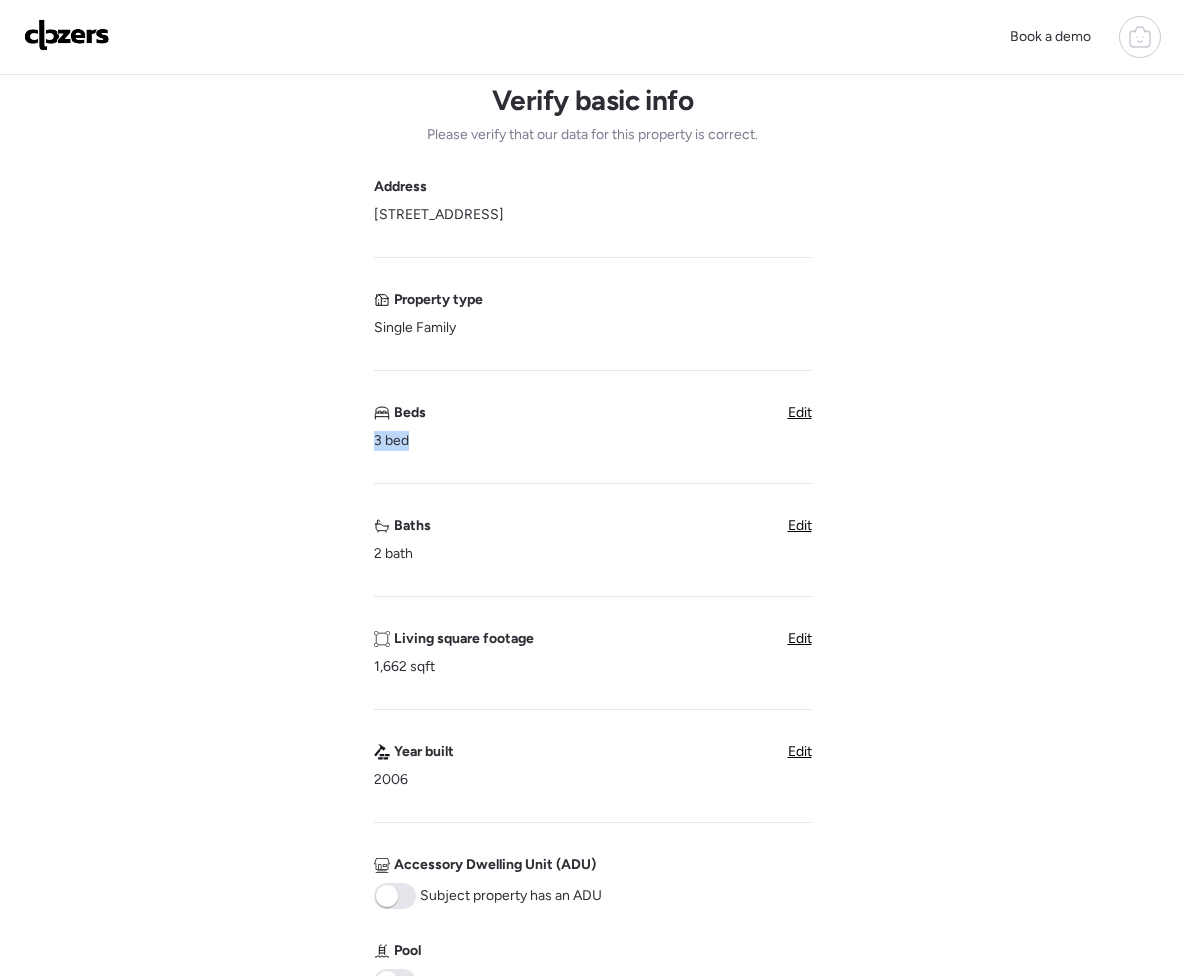 drag, startPoint x: 359, startPoint y: 441, endPoint x: 417, endPoint y: 436, distance: 58.21512 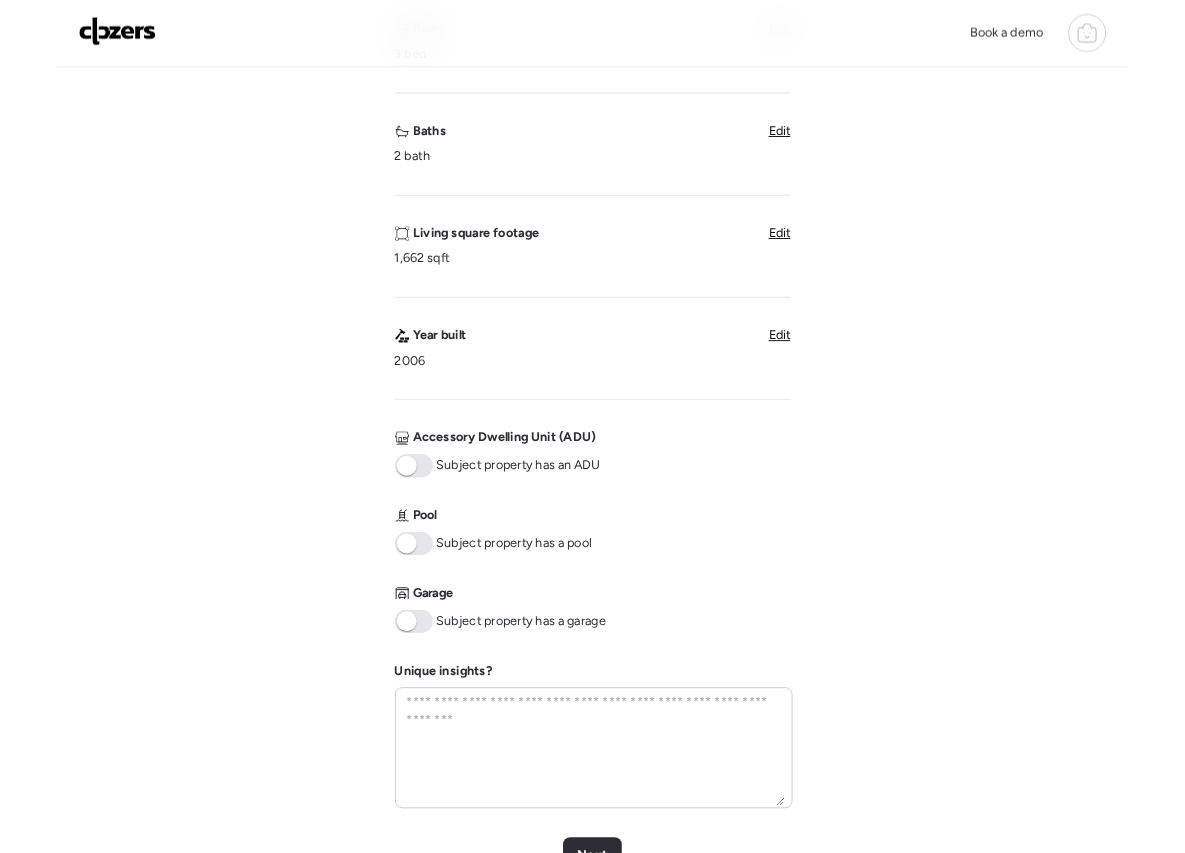scroll, scrollTop: 0, scrollLeft: 0, axis: both 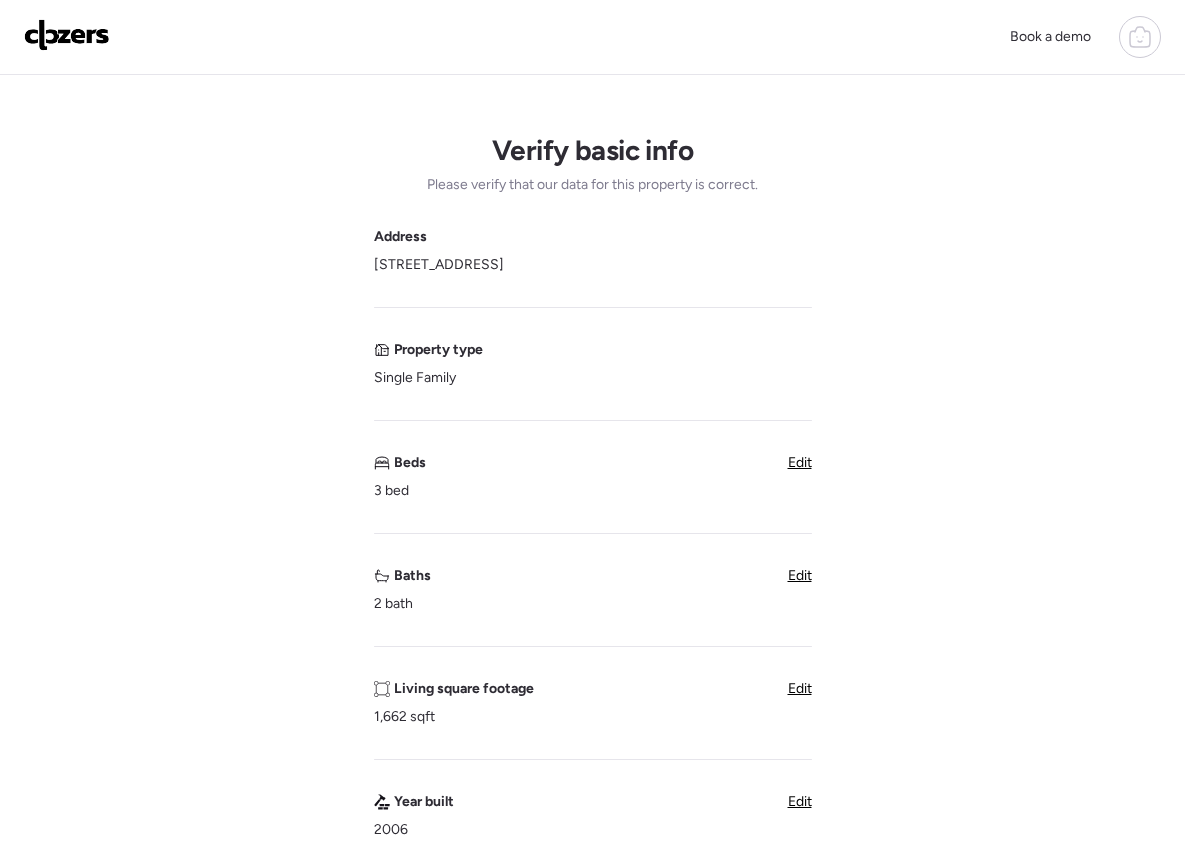 click on "Edit" at bounding box center (800, 688) 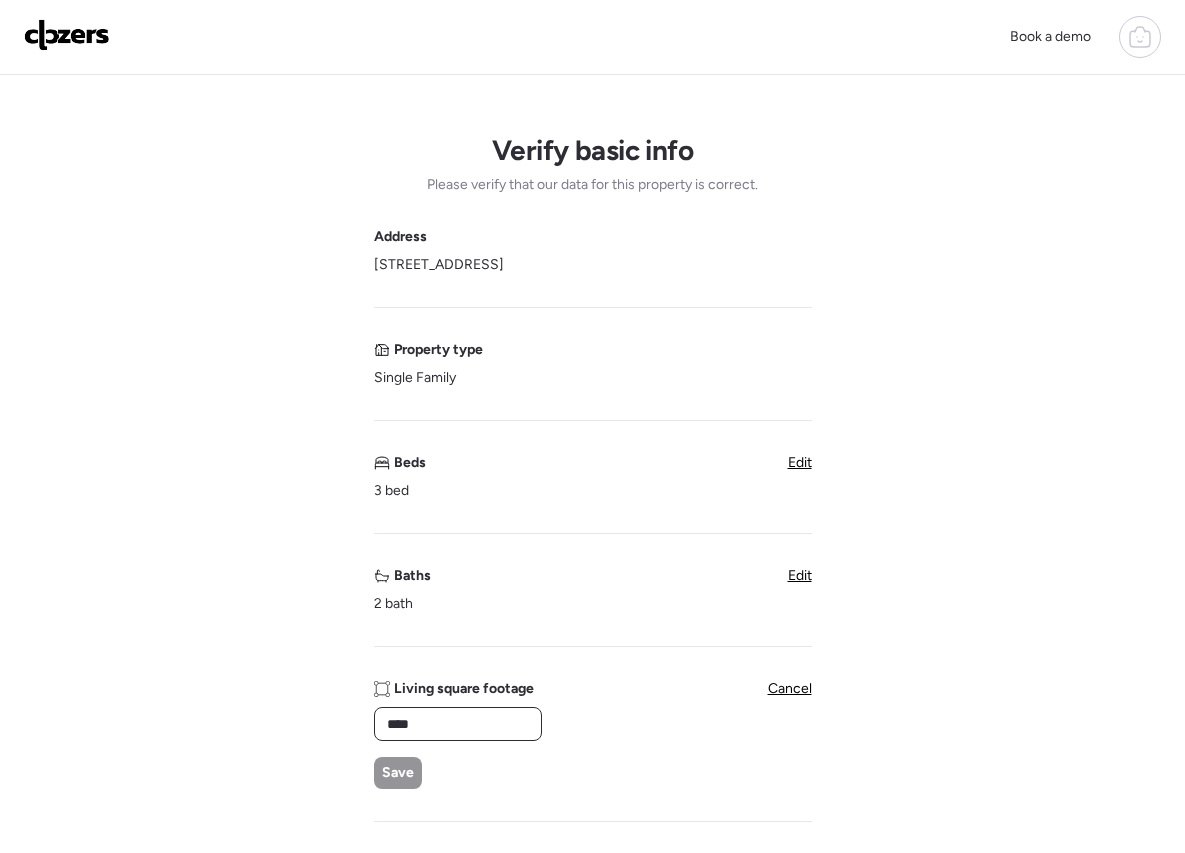 click on "****" at bounding box center [458, 724] 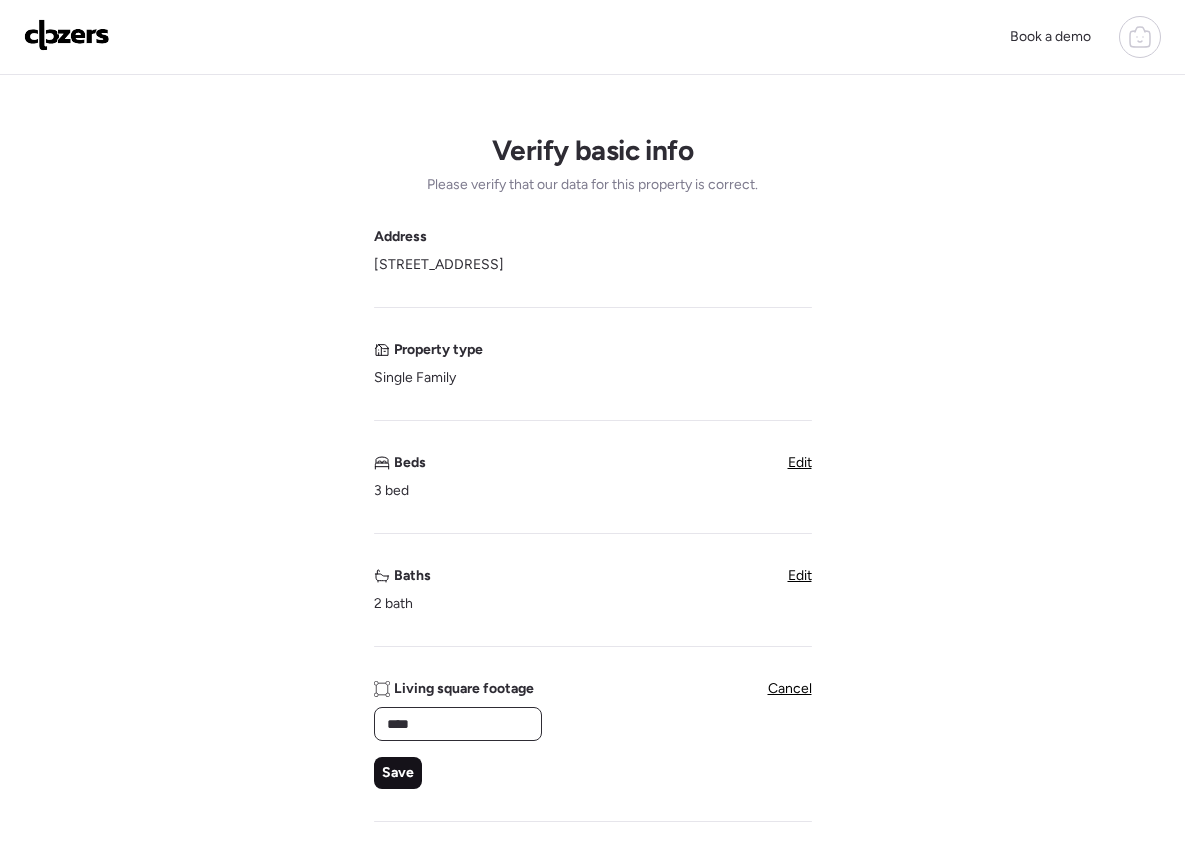 type on "****" 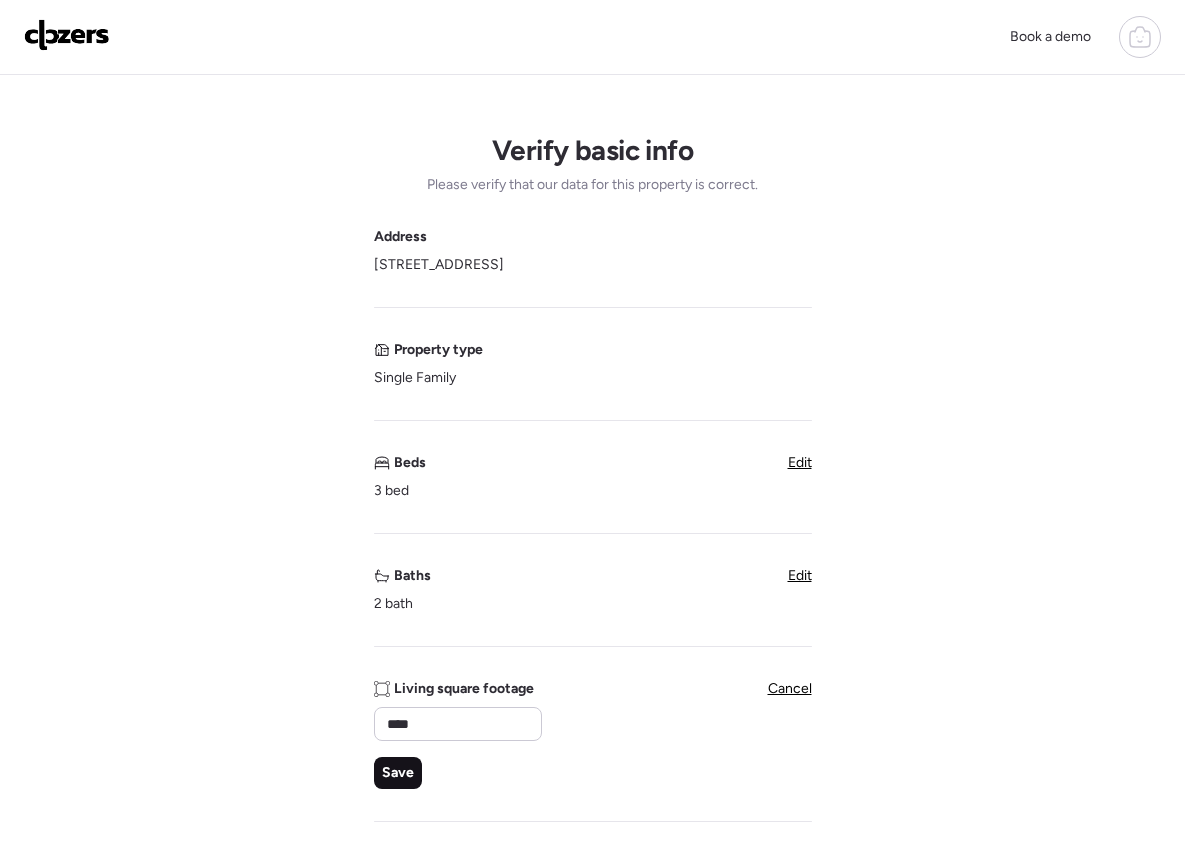click on "Save" at bounding box center [398, 773] 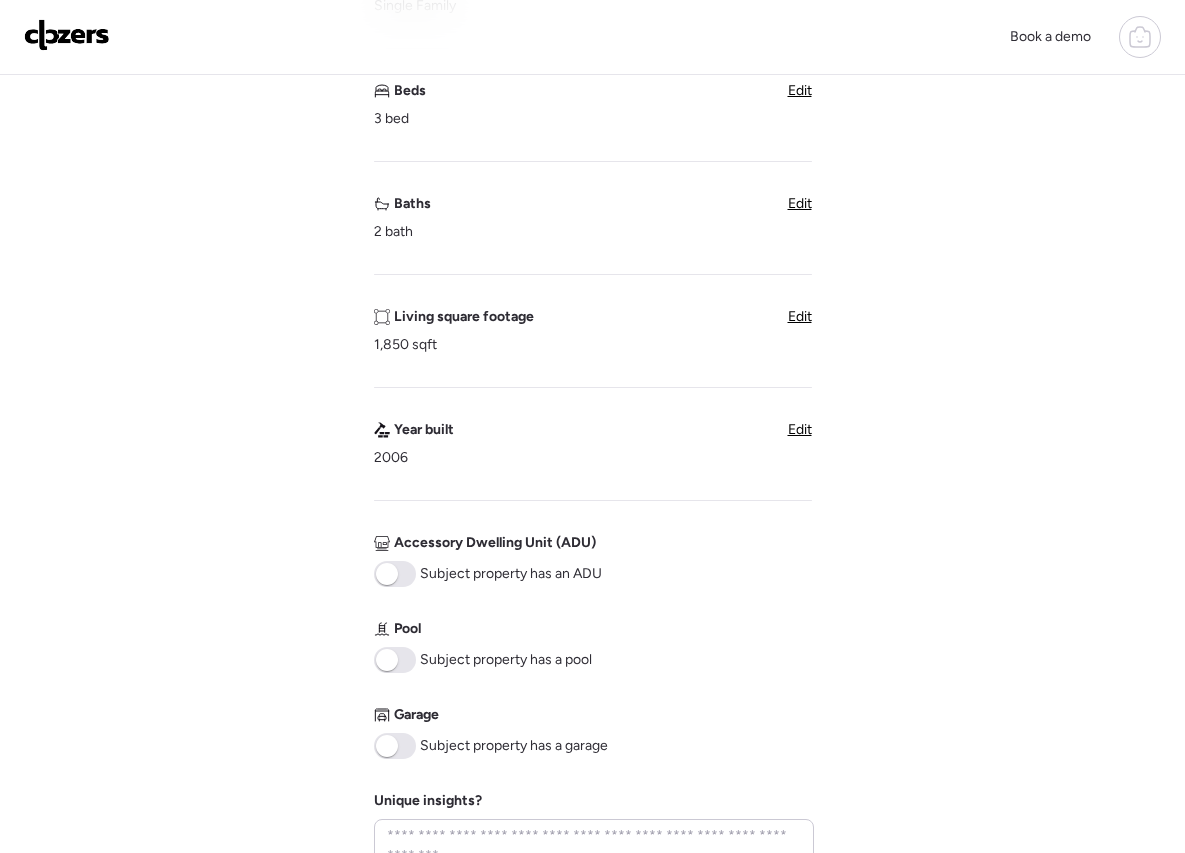 scroll, scrollTop: 373, scrollLeft: 0, axis: vertical 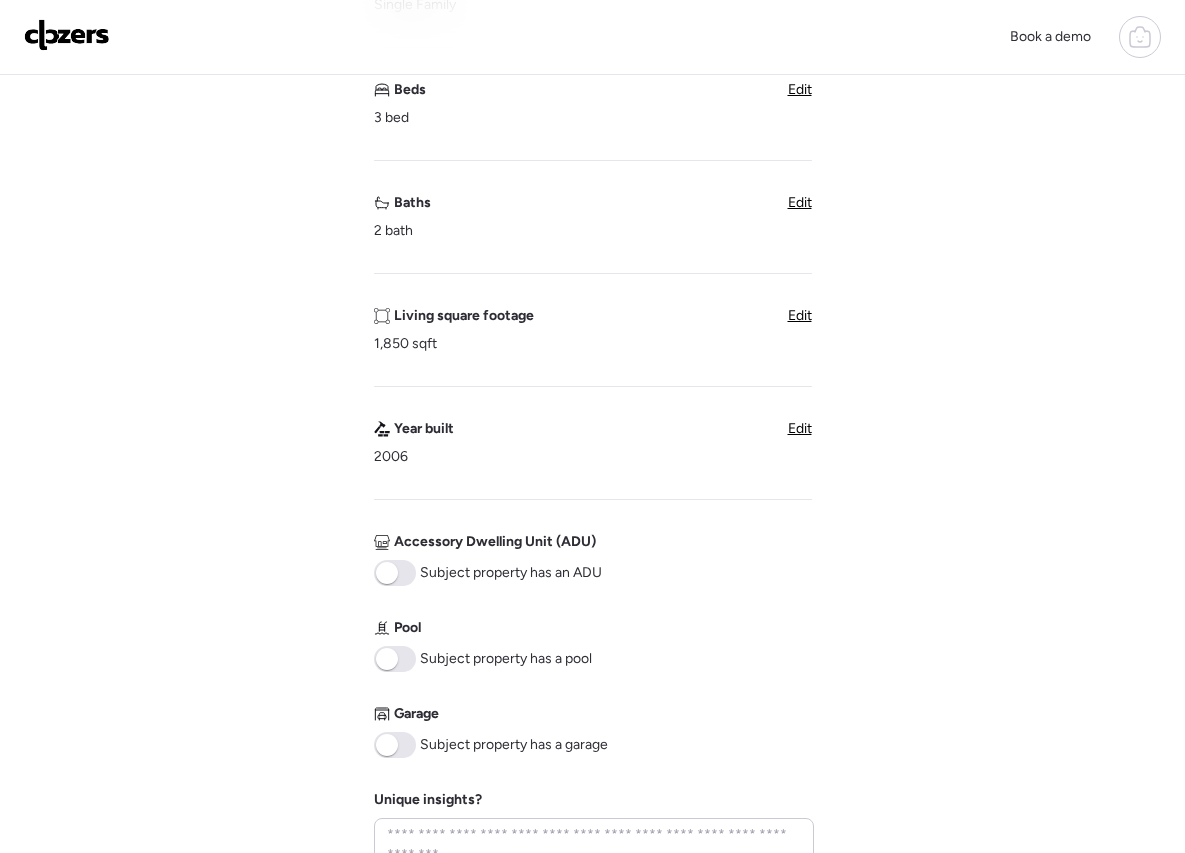 click on "Address [STREET_ADDRESS][PERSON_NAME] Property type Single Family Beds 3 bed Edit Baths 2 bath Edit Living square footage 1,850 sqft Edit Year built 2006 Edit Accessory Dwelling Unit (ADU) Subject property has an ADU Pool Subject property has a pool Garage Subject property has a garage Unique insights?" at bounding box center [593, 403] 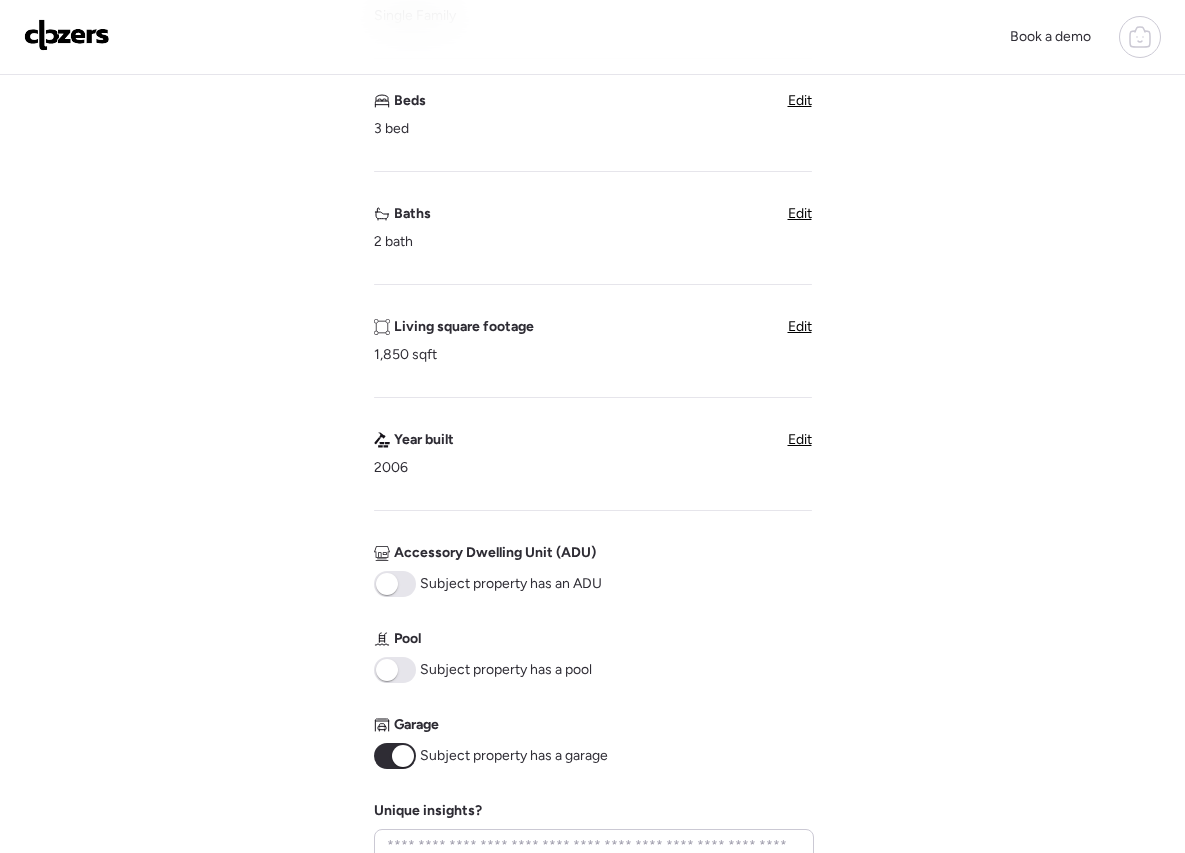 scroll, scrollTop: 363, scrollLeft: 0, axis: vertical 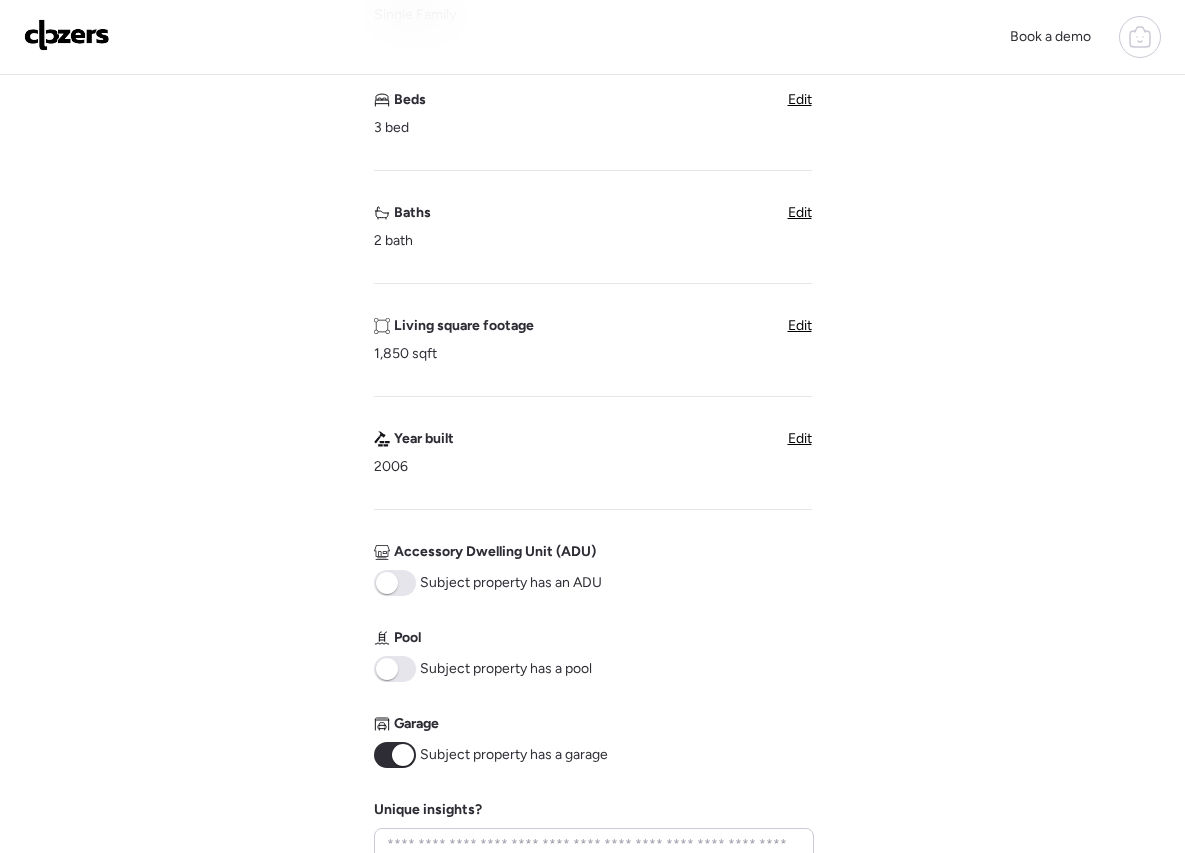 click on "Edit" at bounding box center (800, 325) 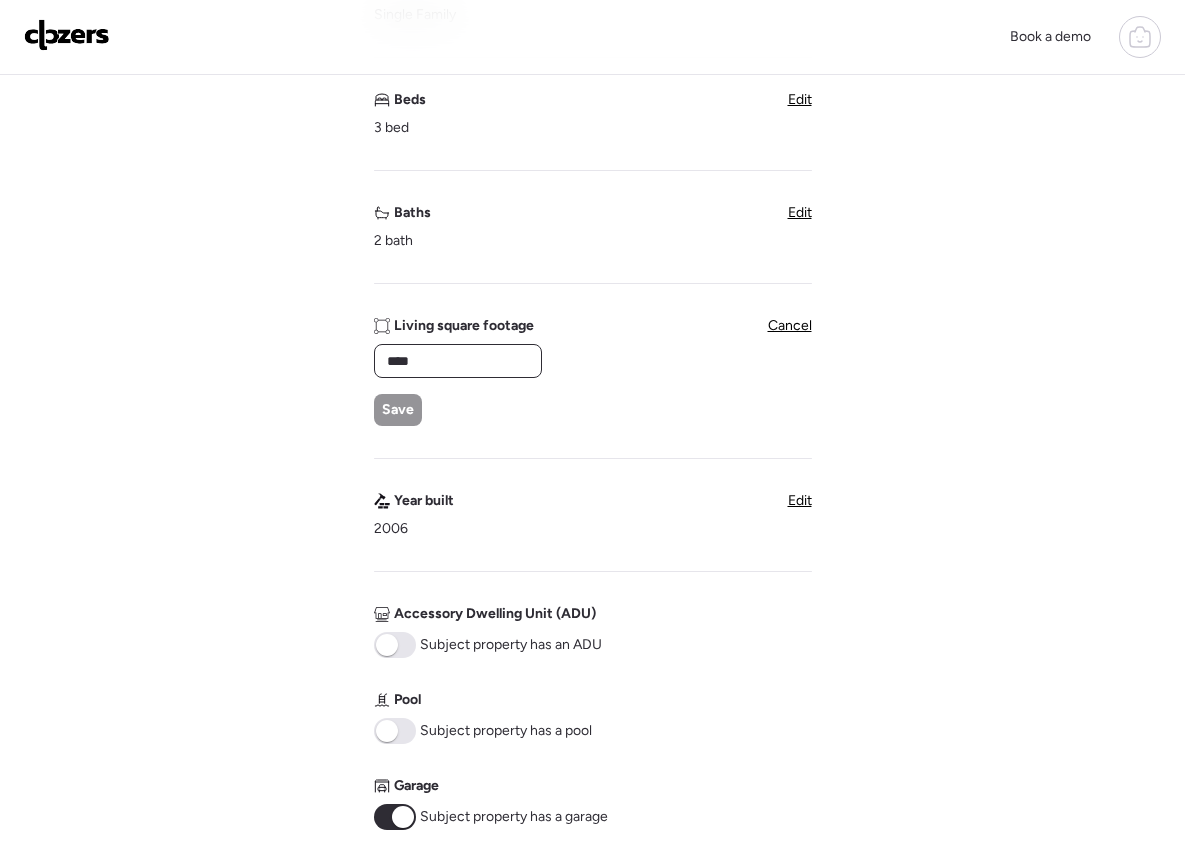 drag, startPoint x: 423, startPoint y: 356, endPoint x: 401, endPoint y: 356, distance: 22 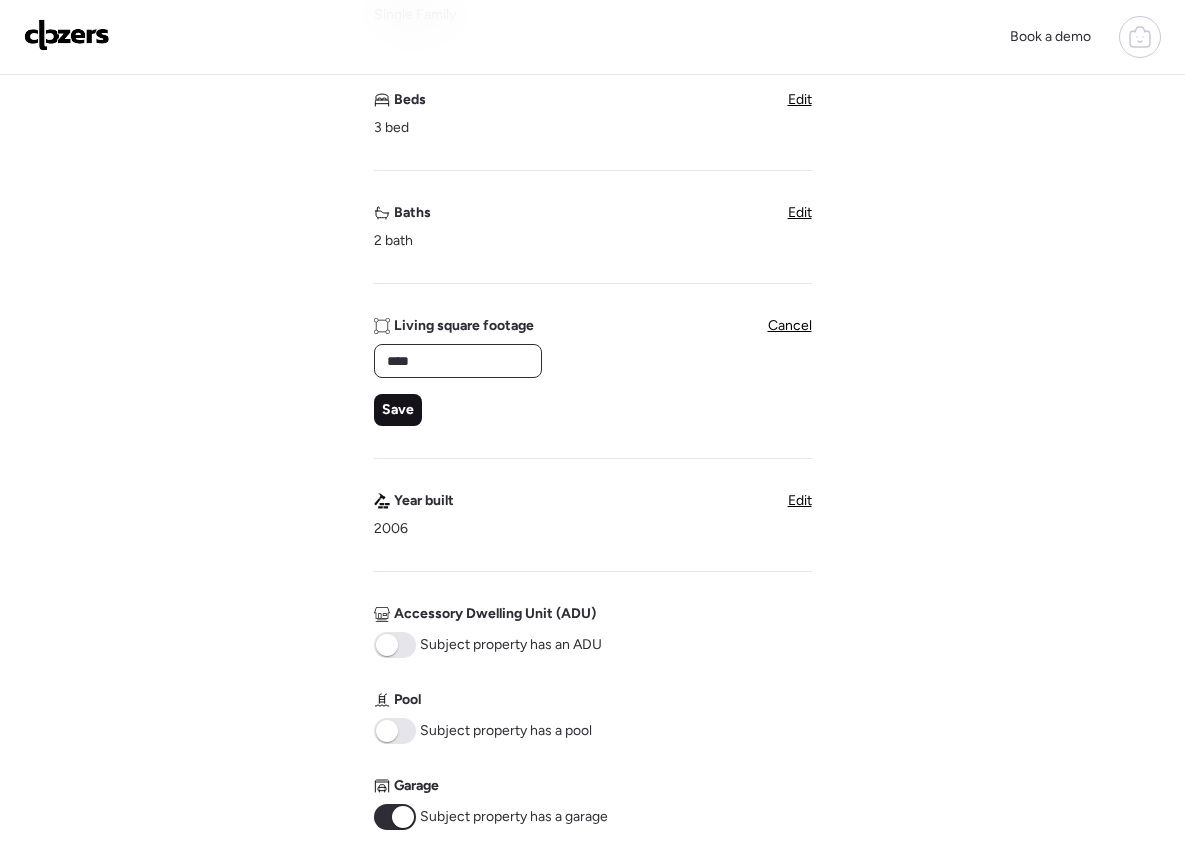 type on "****" 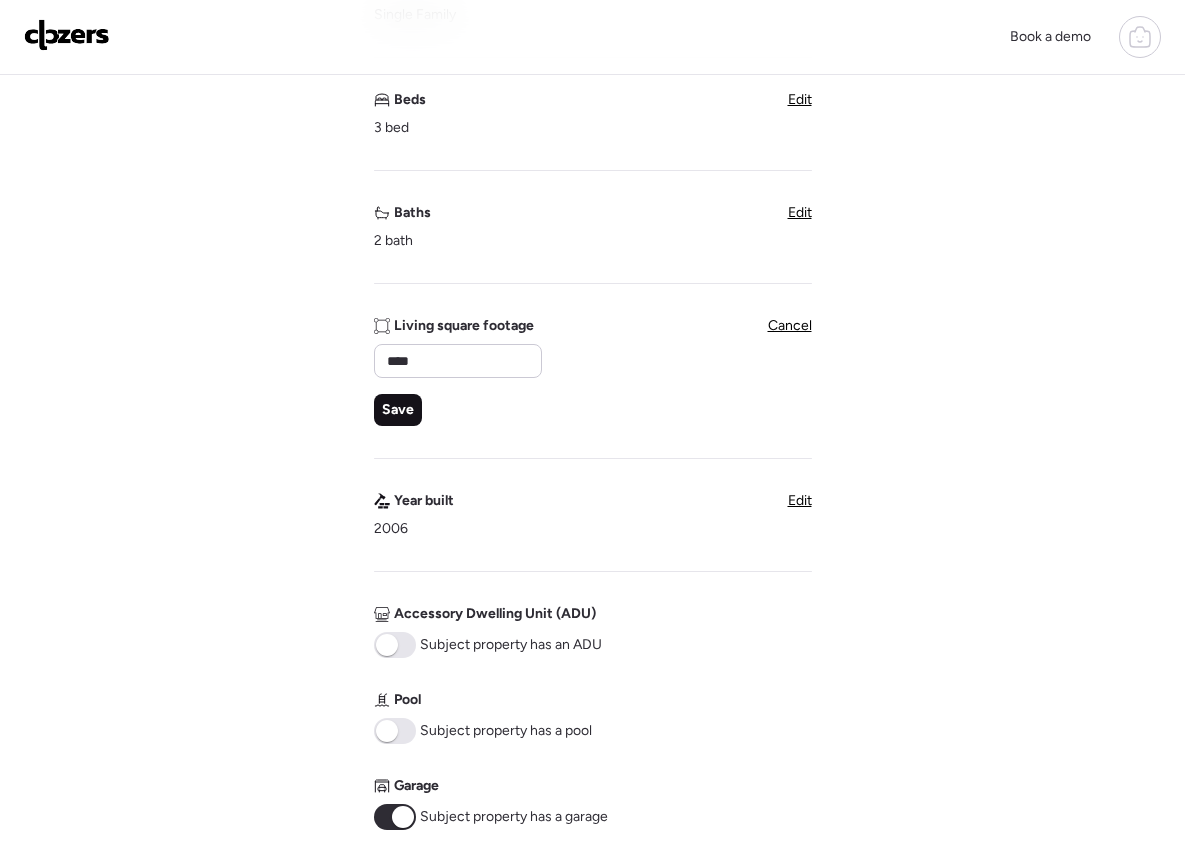 click on "Save" at bounding box center (398, 410) 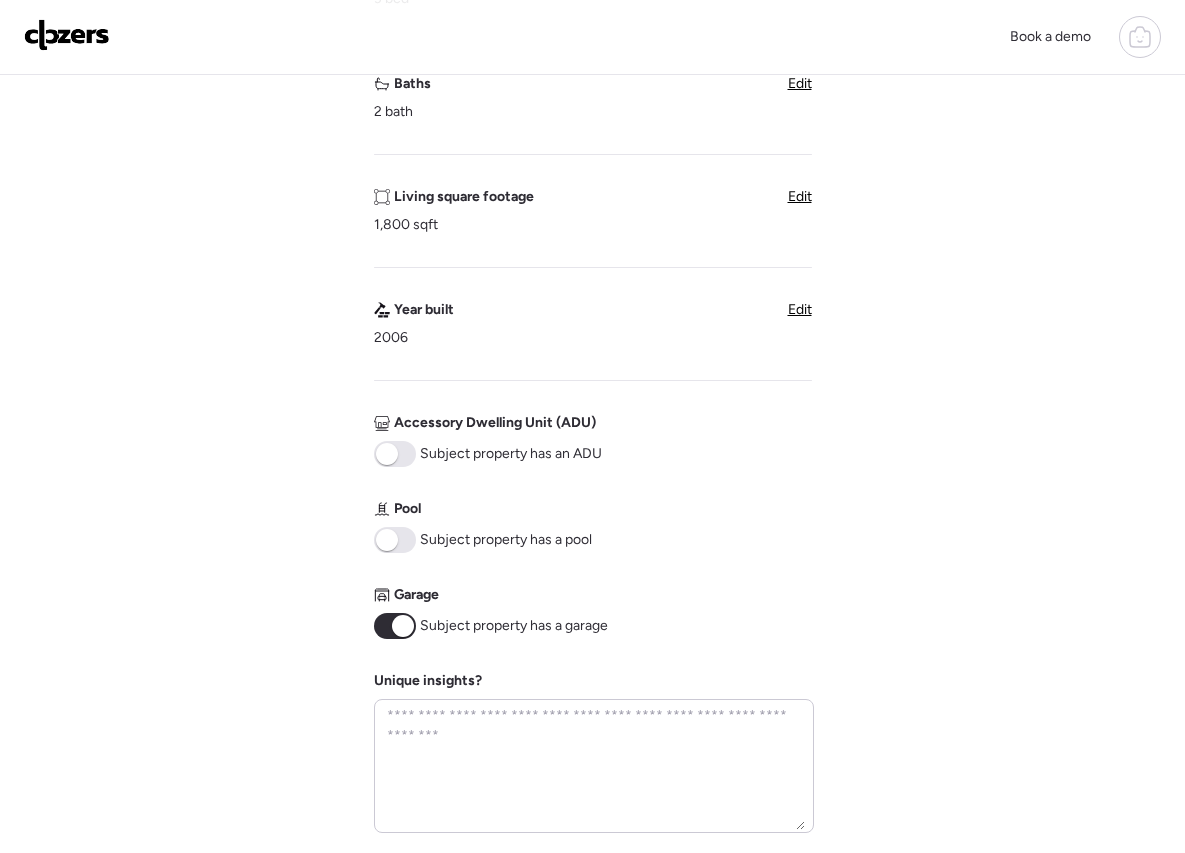 scroll, scrollTop: 544, scrollLeft: 0, axis: vertical 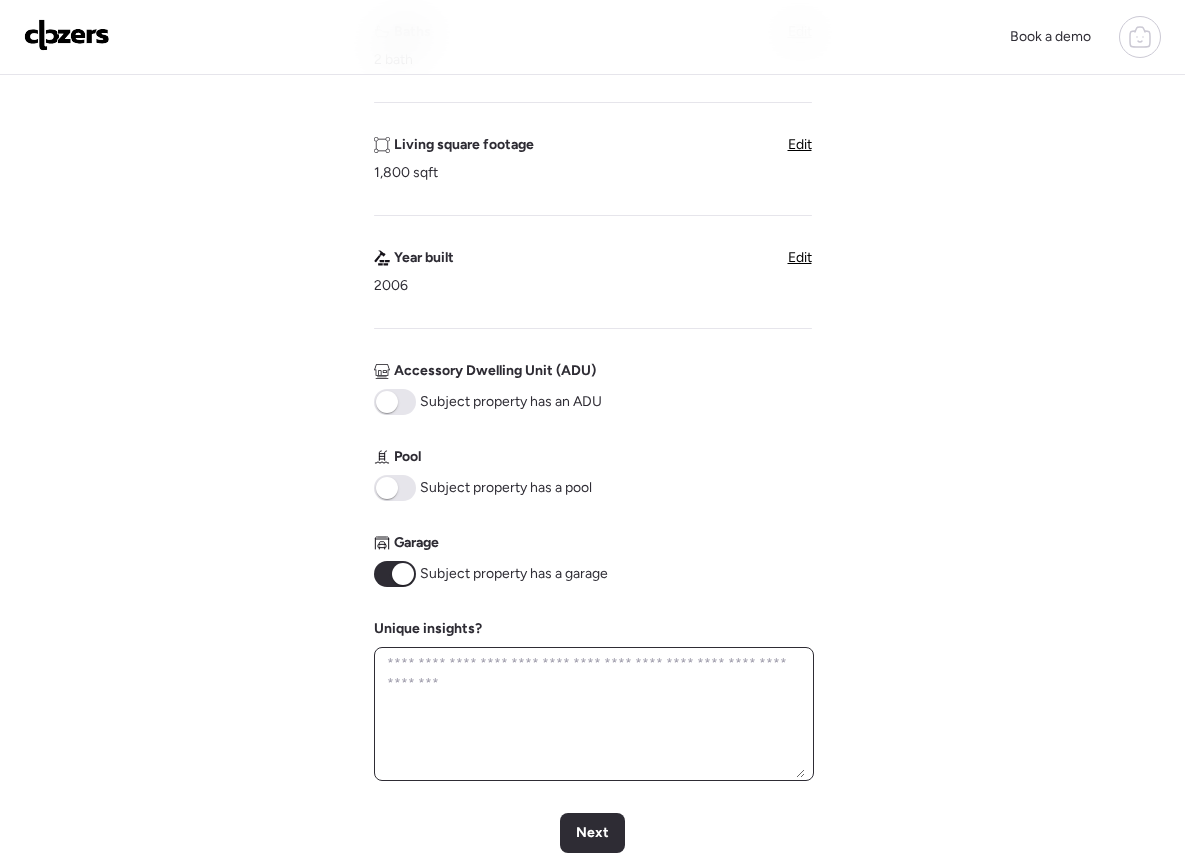 click at bounding box center (594, 714) 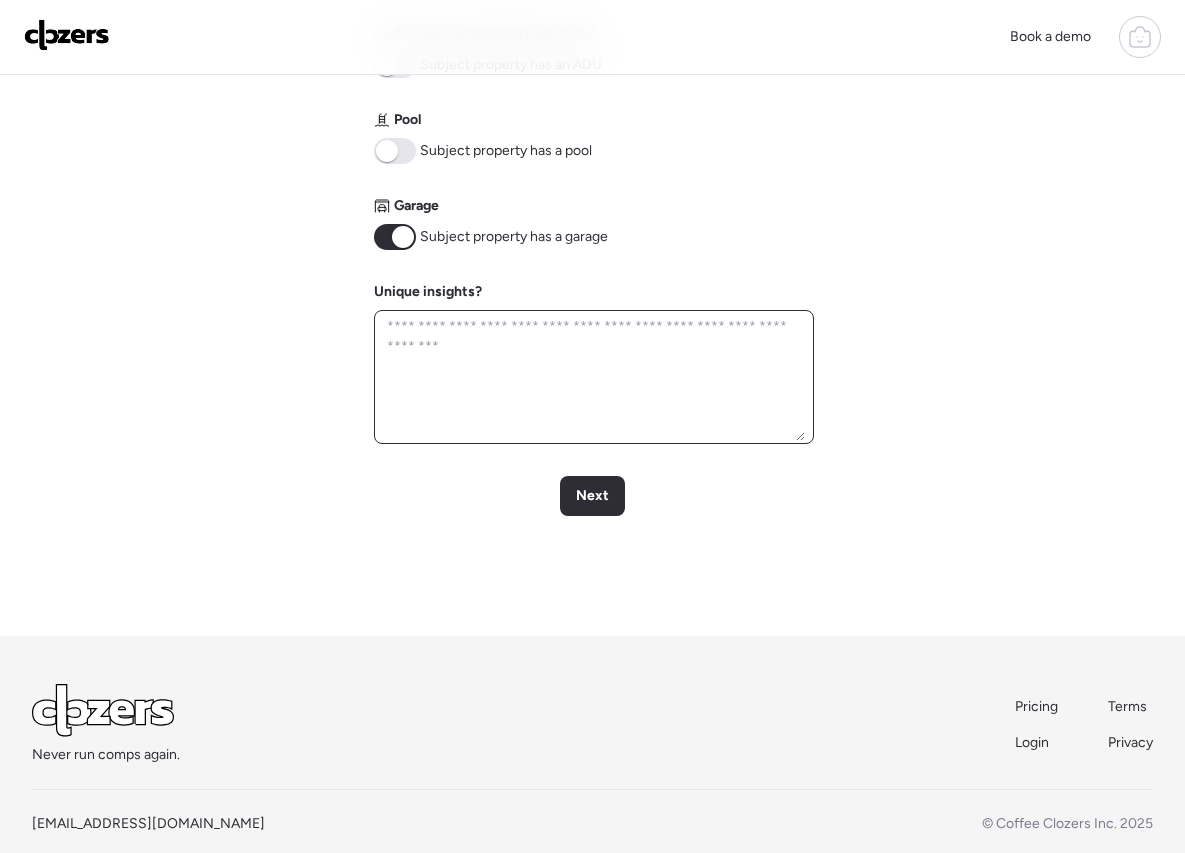 scroll, scrollTop: 910, scrollLeft: 0, axis: vertical 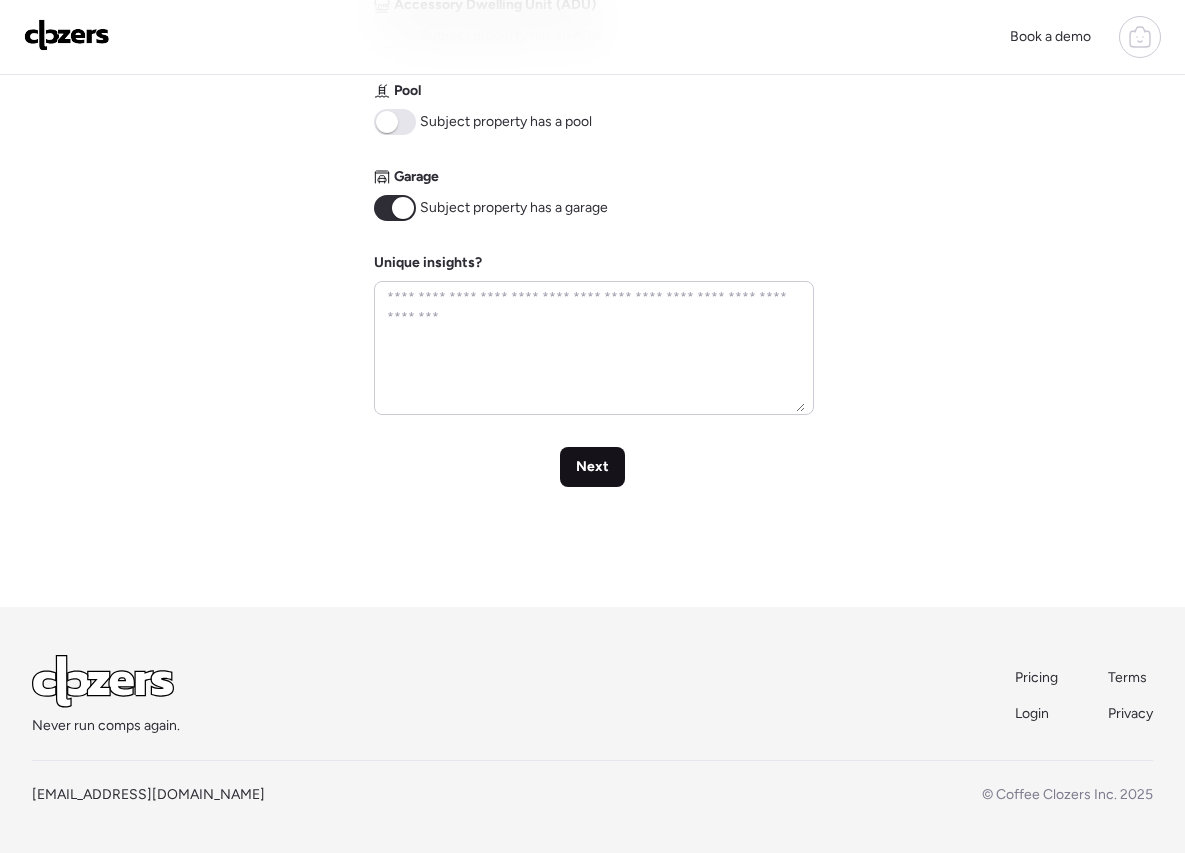 click on "Next" at bounding box center [592, 467] 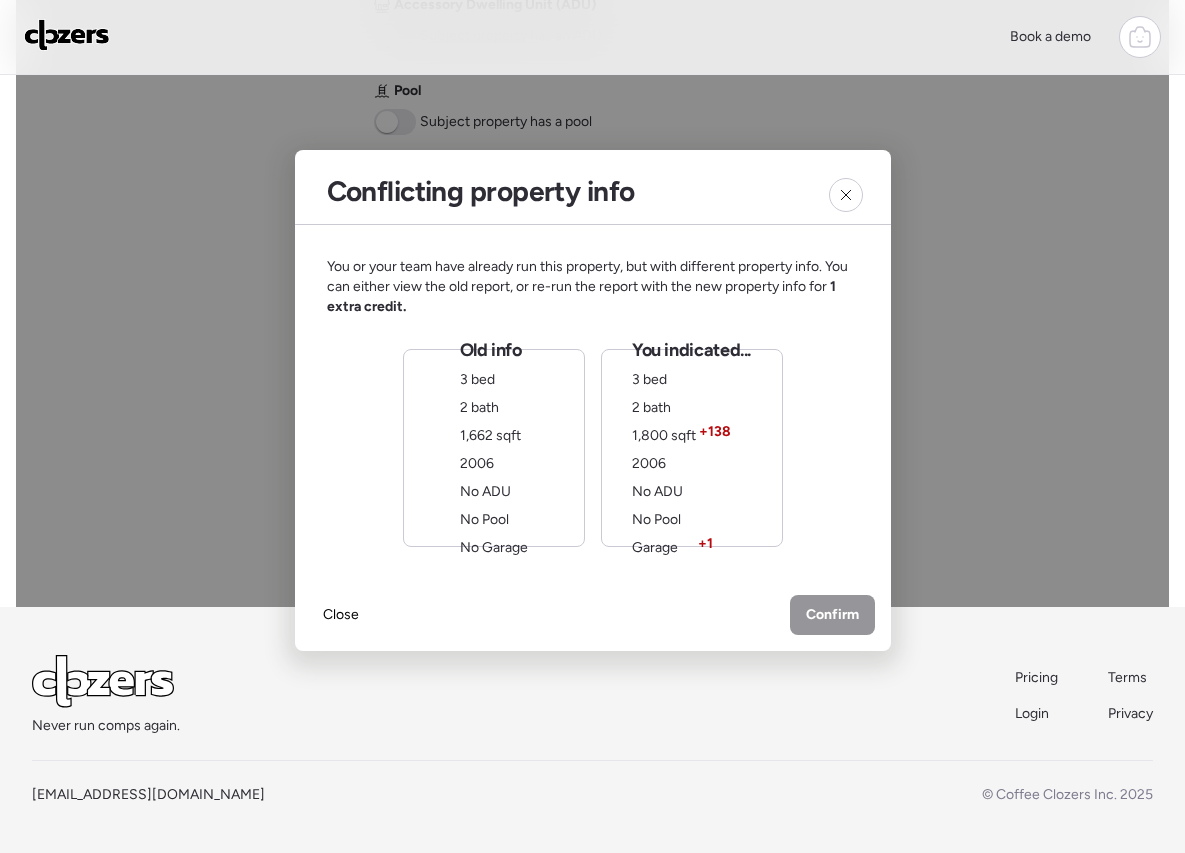 click on "You indicated... 3 bed 2 bath 1,800 sqft + 138 2006 No ADU No Pool Garage + 1" at bounding box center [691, 448] 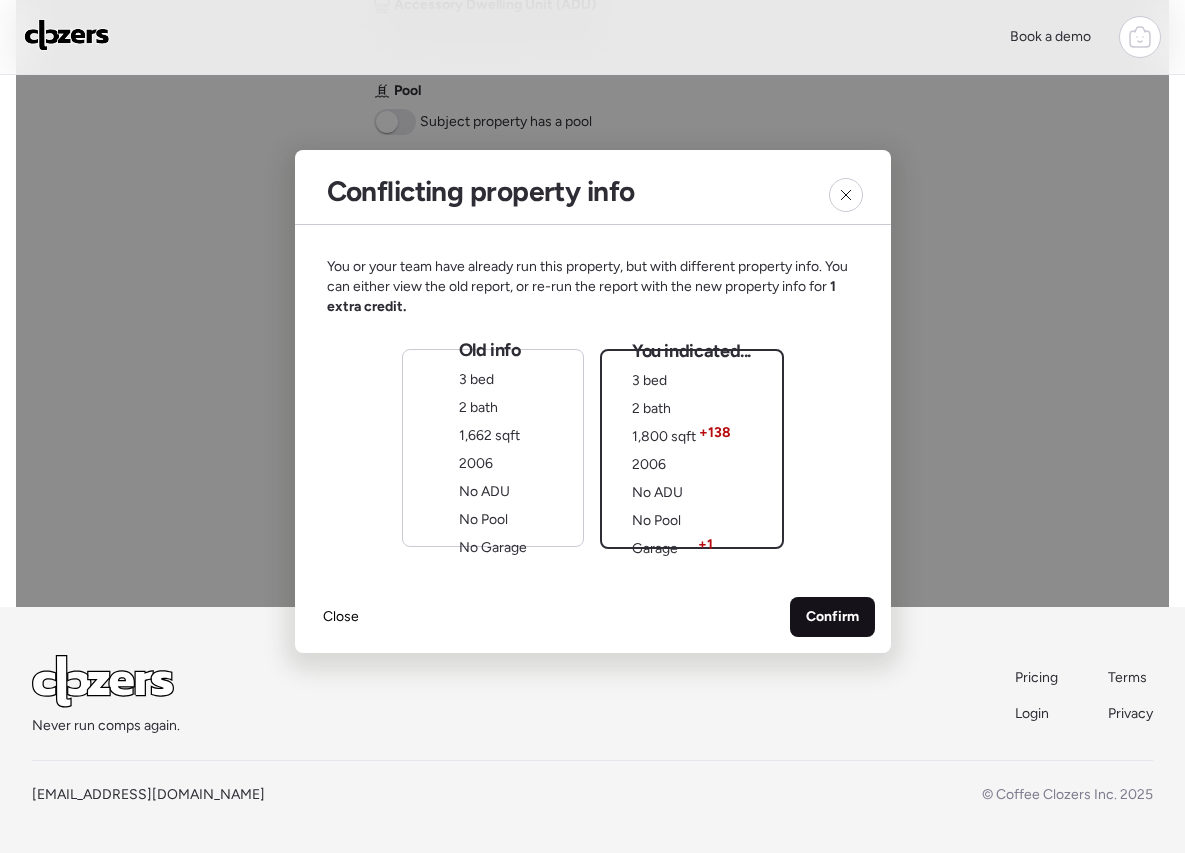 click on "Confirm" at bounding box center [832, 617] 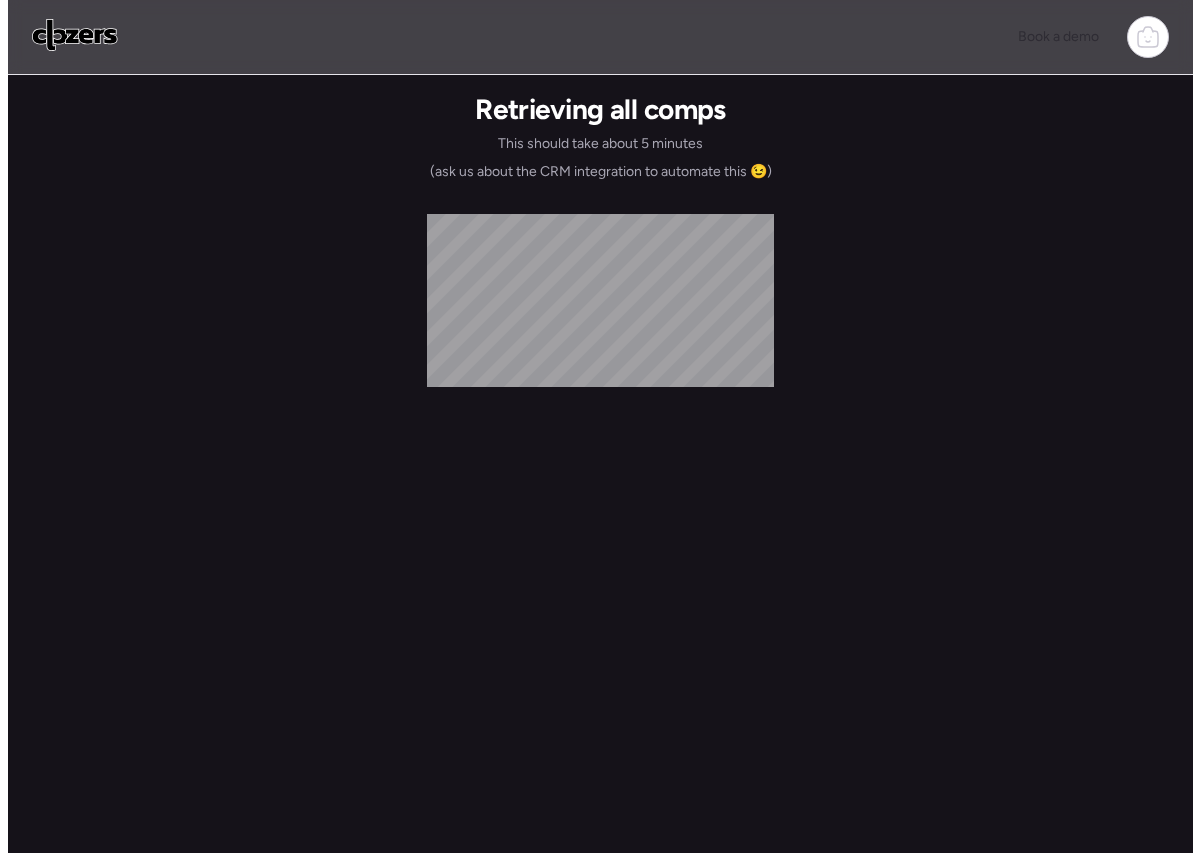 scroll, scrollTop: 0, scrollLeft: 0, axis: both 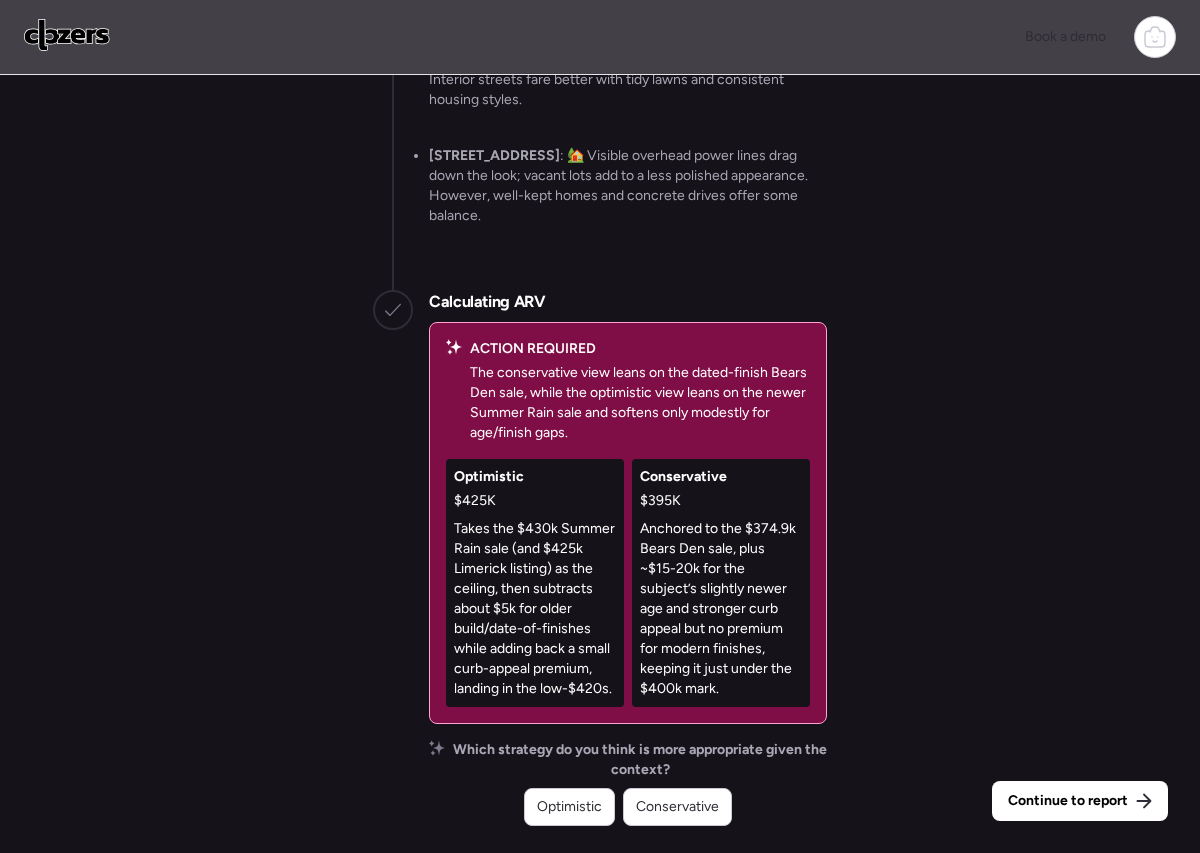 click on "Conservative $395K Anchored to the $374.9k Bears Den sale, plus ~$15-20k for the subject’s slightly newer age and stronger curb appeal but no premium for modern finishes, keeping it just under the $400k mark." at bounding box center [721, 583] 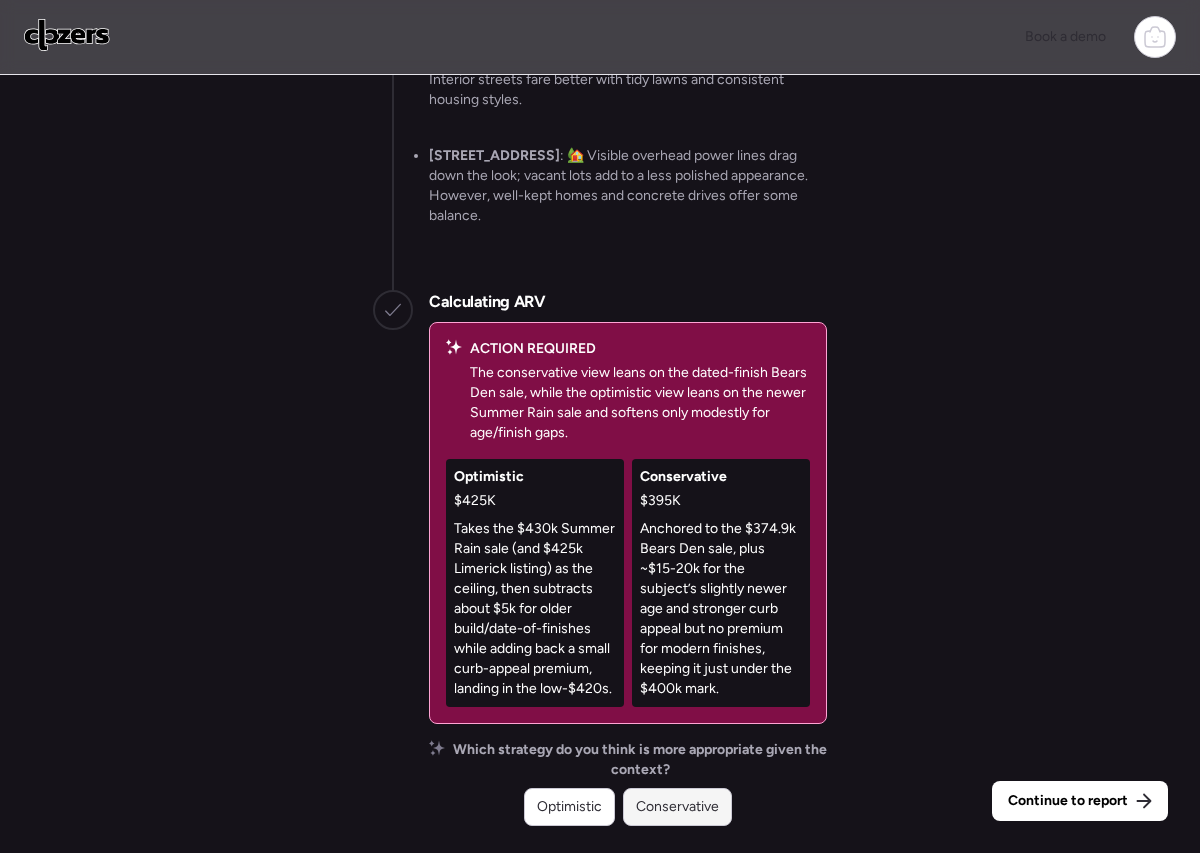 click on "Conservative" at bounding box center [677, 807] 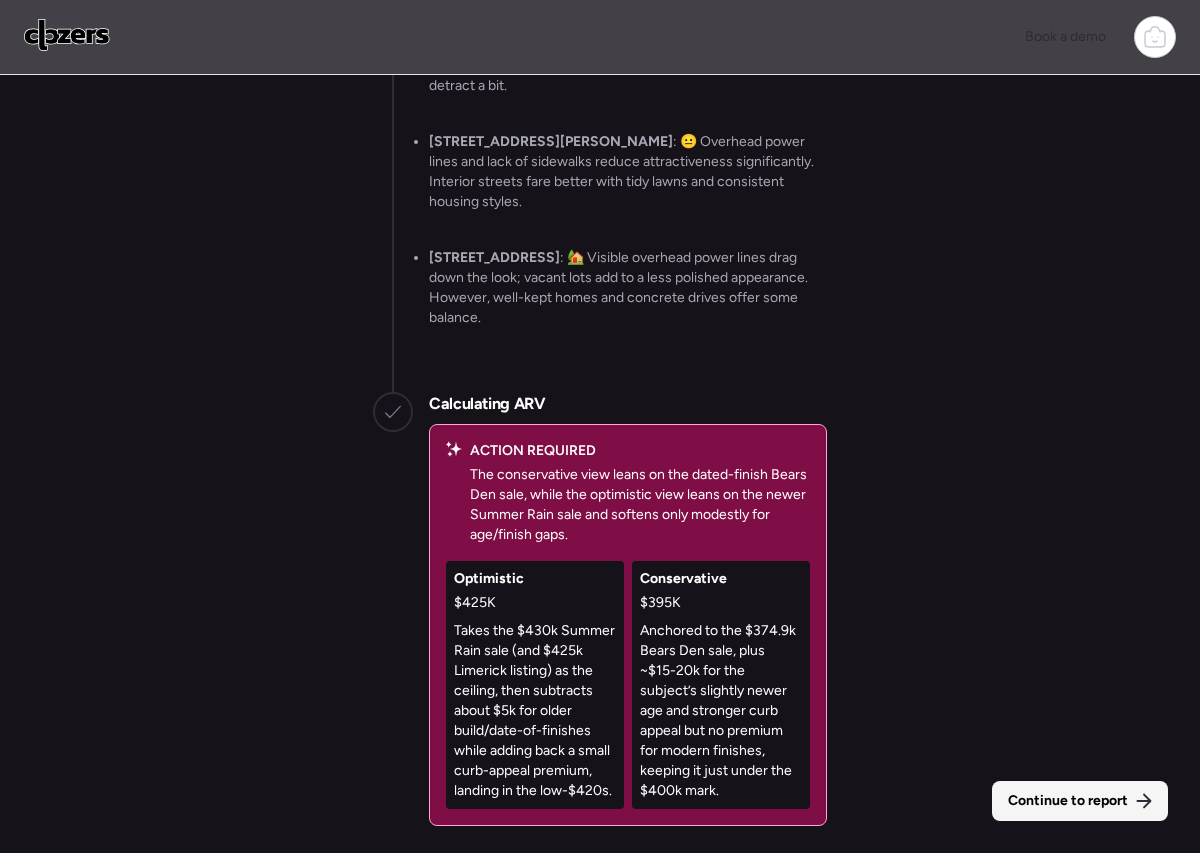 click on "Continue to report" at bounding box center [1068, 801] 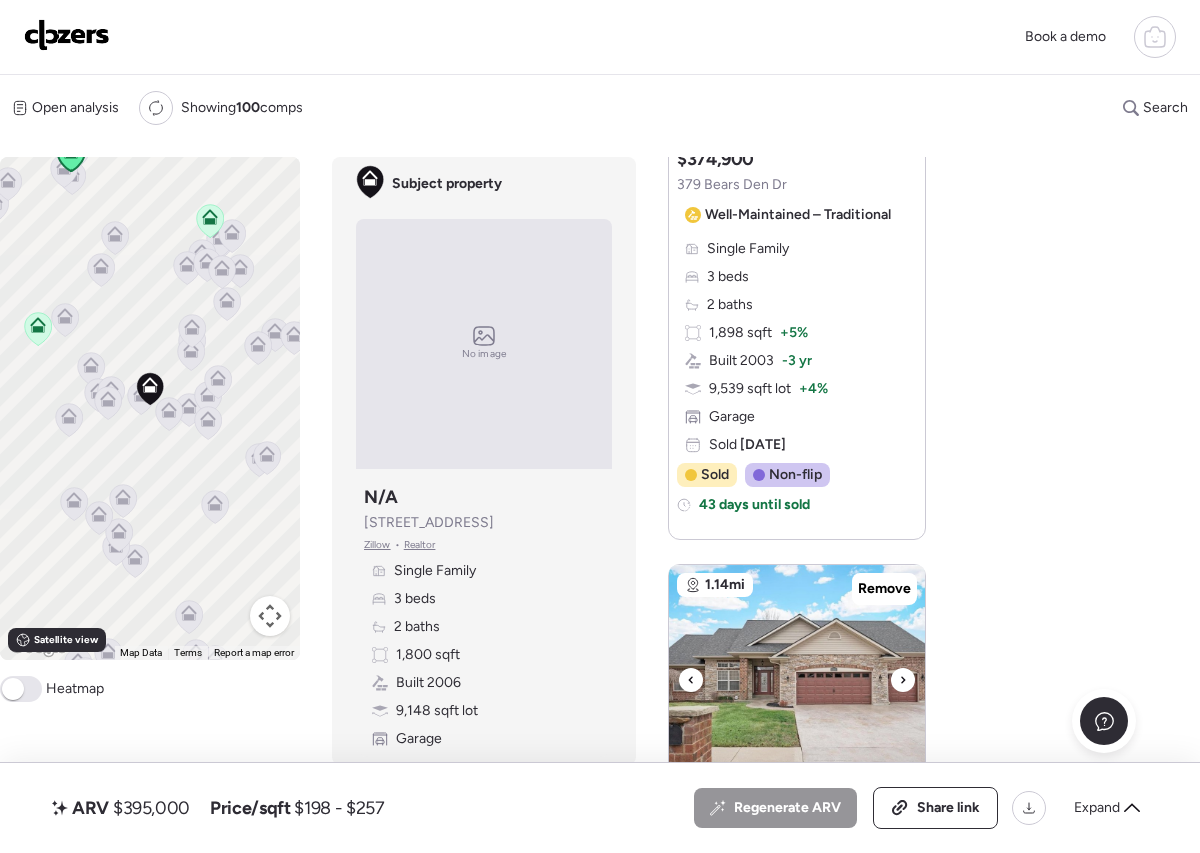 scroll, scrollTop: 1728, scrollLeft: 0, axis: vertical 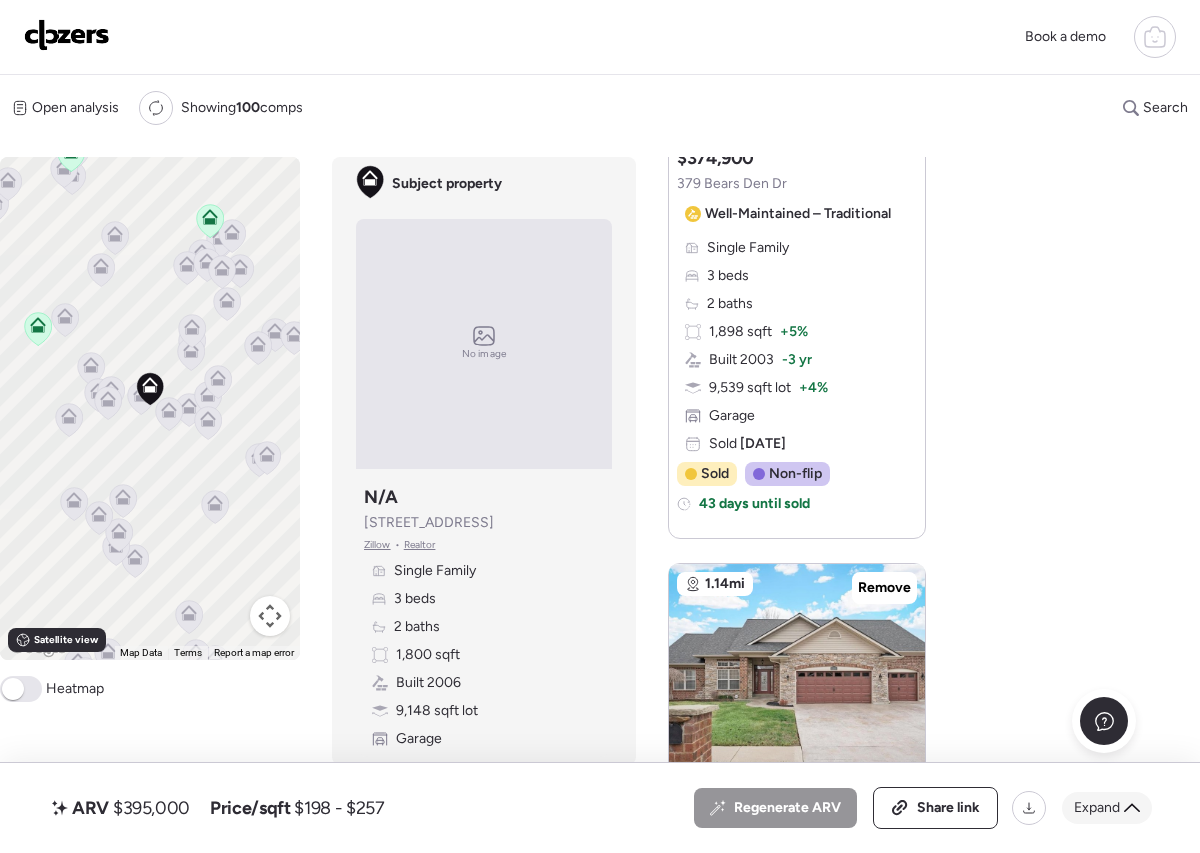click on "Expand" at bounding box center (1097, 808) 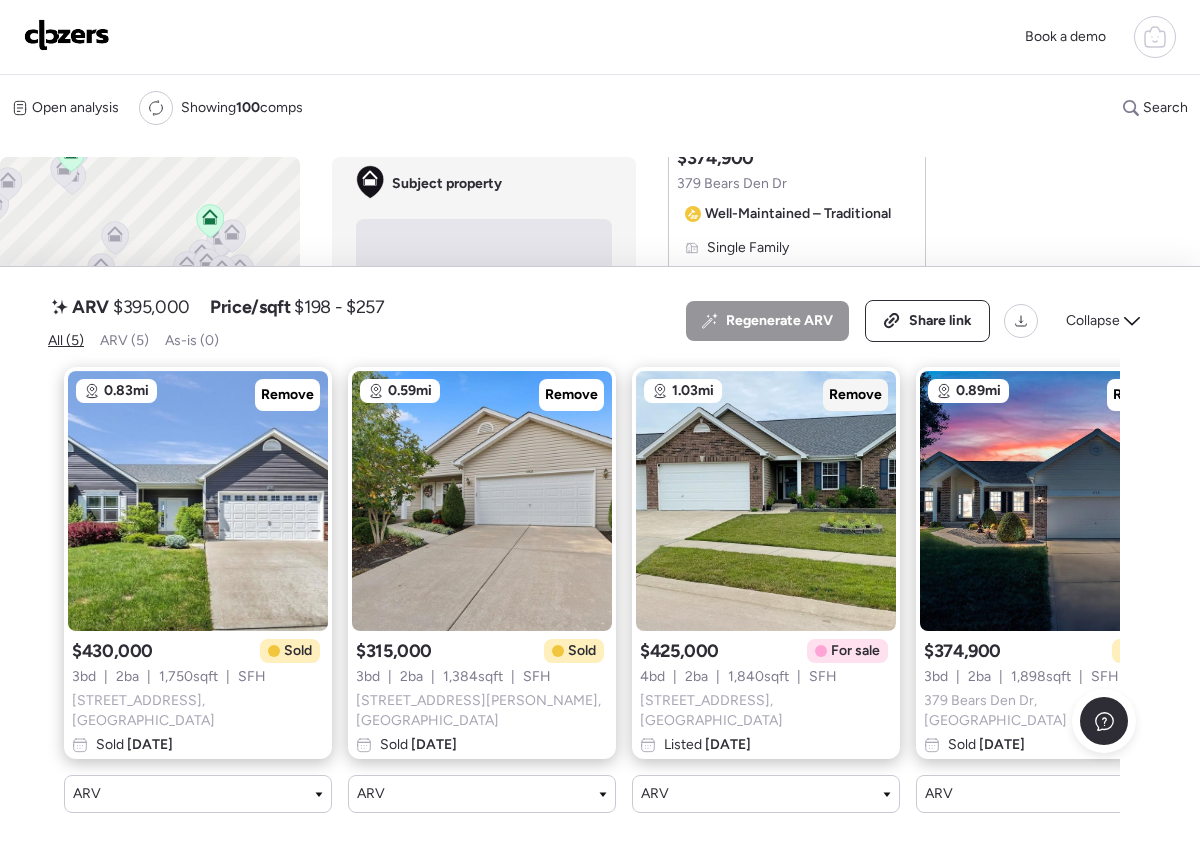 click on "Remove" at bounding box center [855, 395] 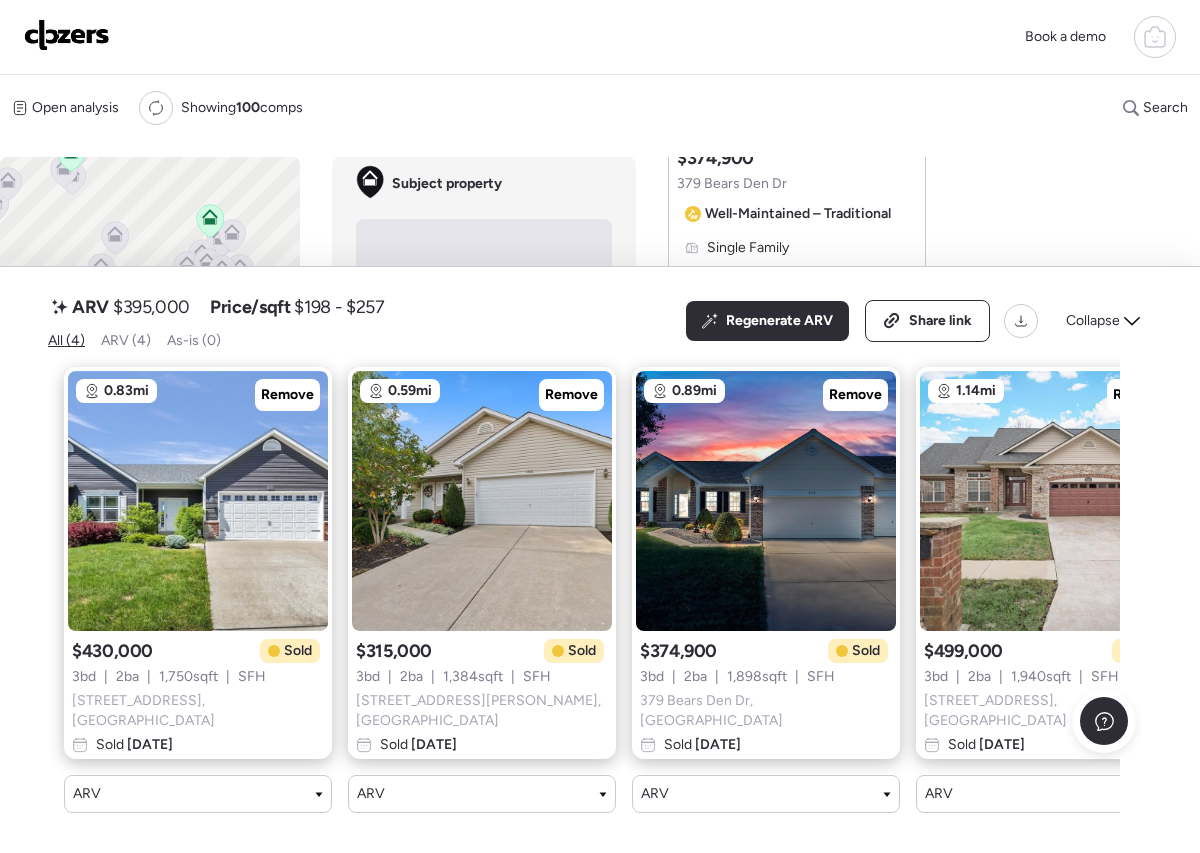 scroll, scrollTop: 0, scrollLeft: 80, axis: horizontal 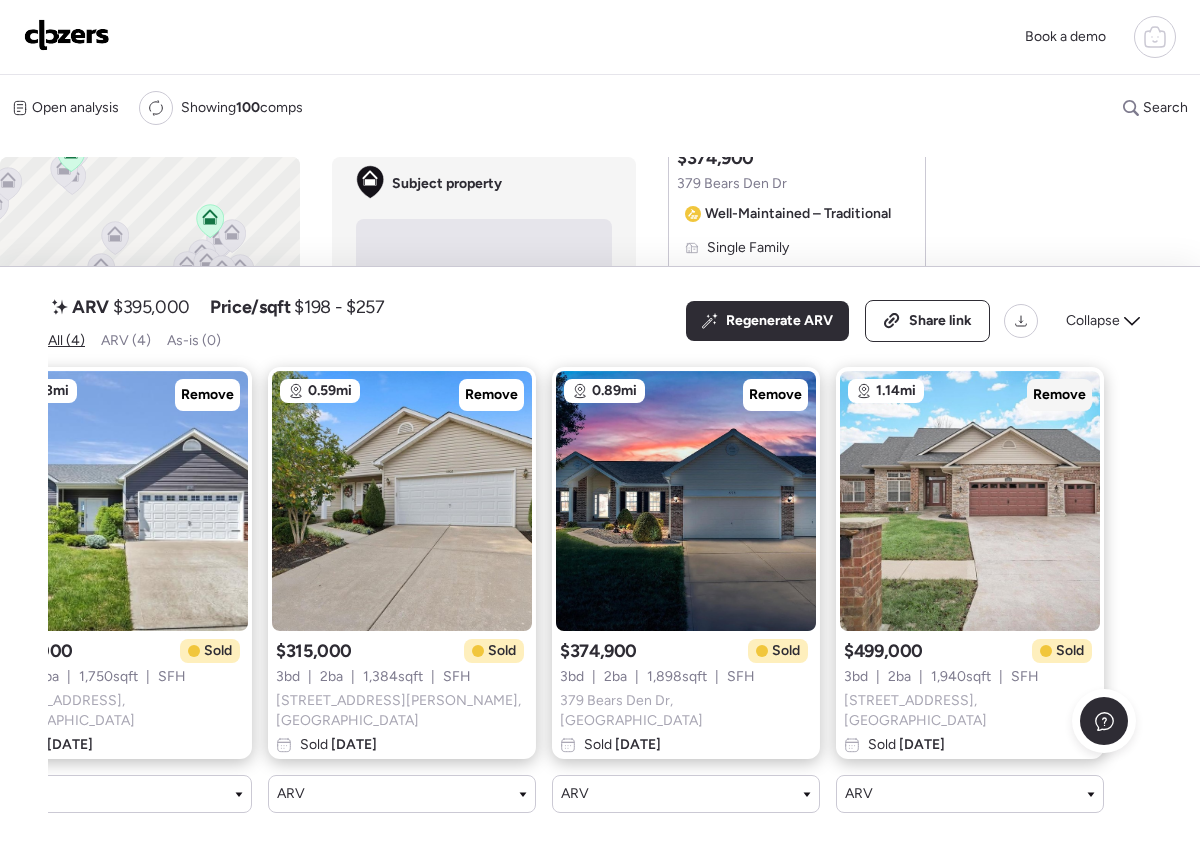 click on "Remove" at bounding box center [1059, 395] 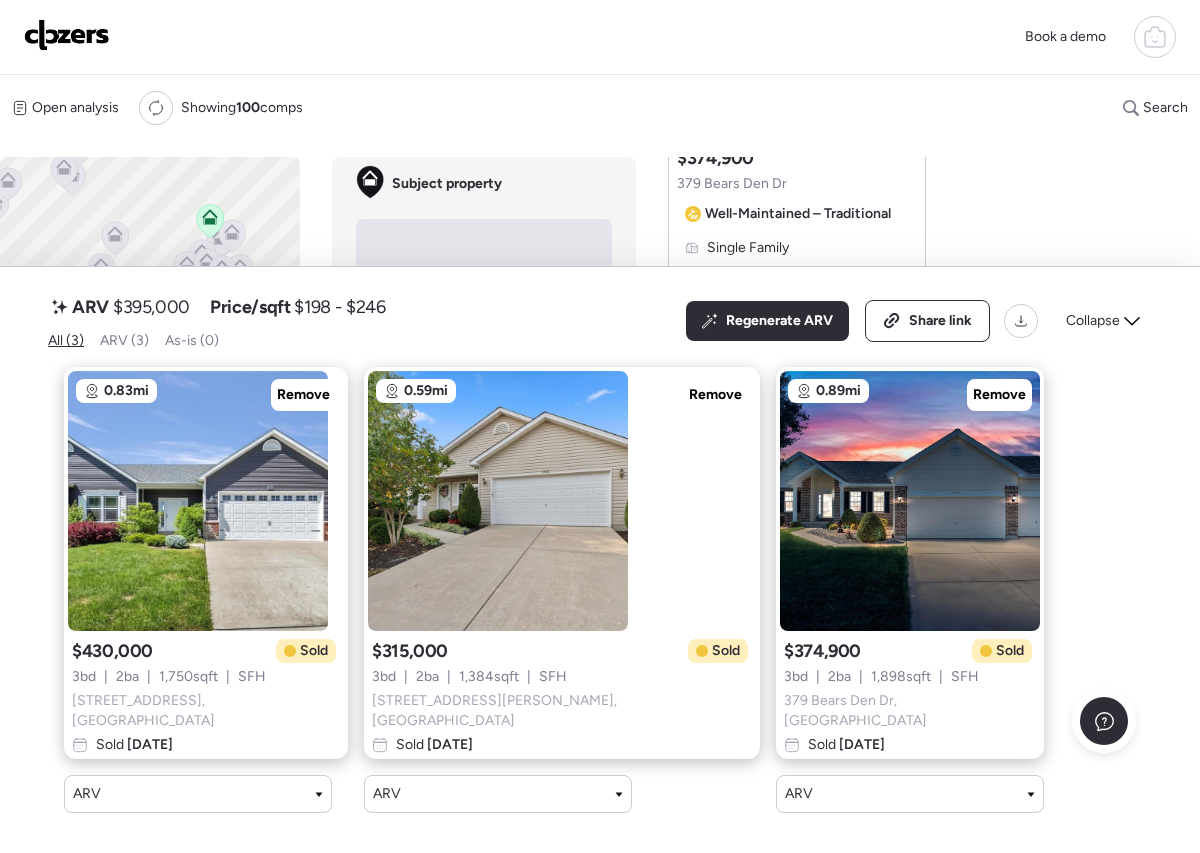 scroll, scrollTop: 0, scrollLeft: 0, axis: both 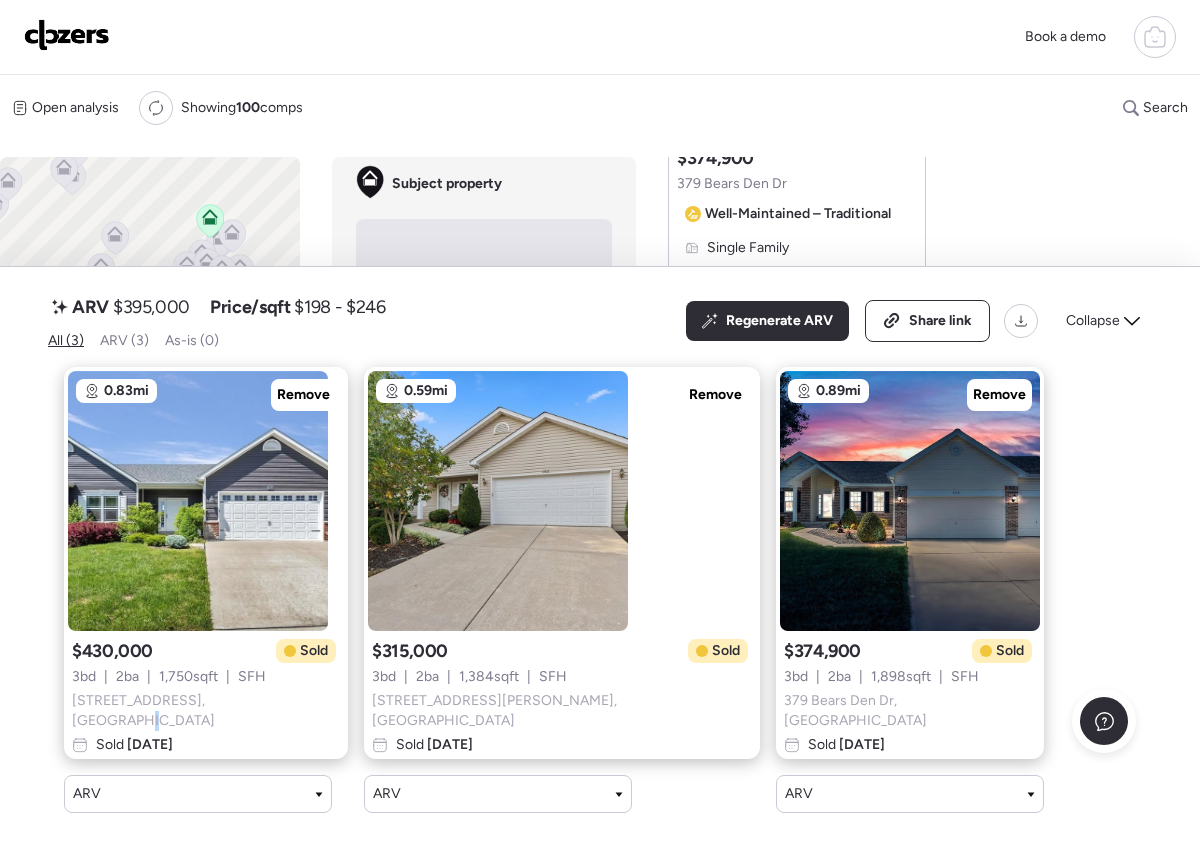 click on "$430,000 Sold 3  bd | 2  ba | 1,750  sqft | SFH [STREET_ADDRESS][GEOGRAPHIC_DATA]   [DATE]" at bounding box center (206, 697) 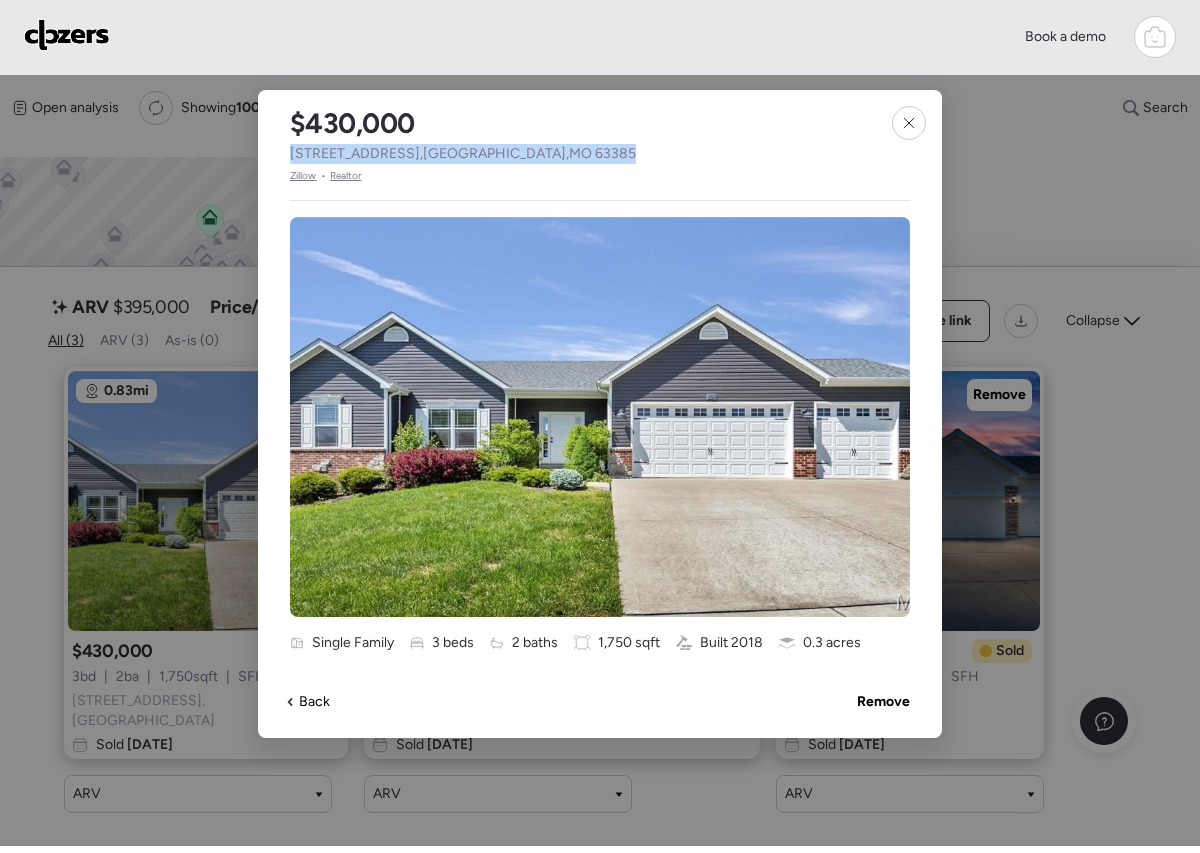 drag, startPoint x: 574, startPoint y: 151, endPoint x: 291, endPoint y: 148, distance: 283.0159 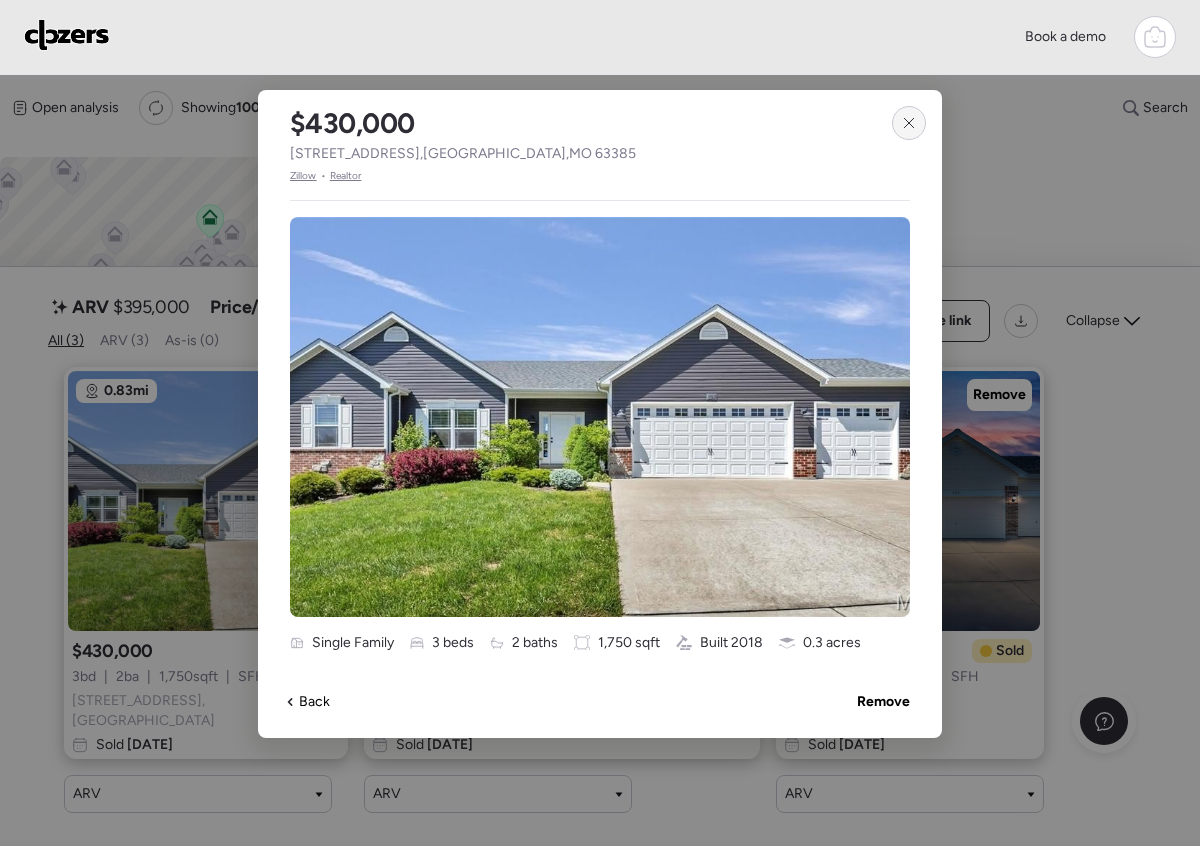 click 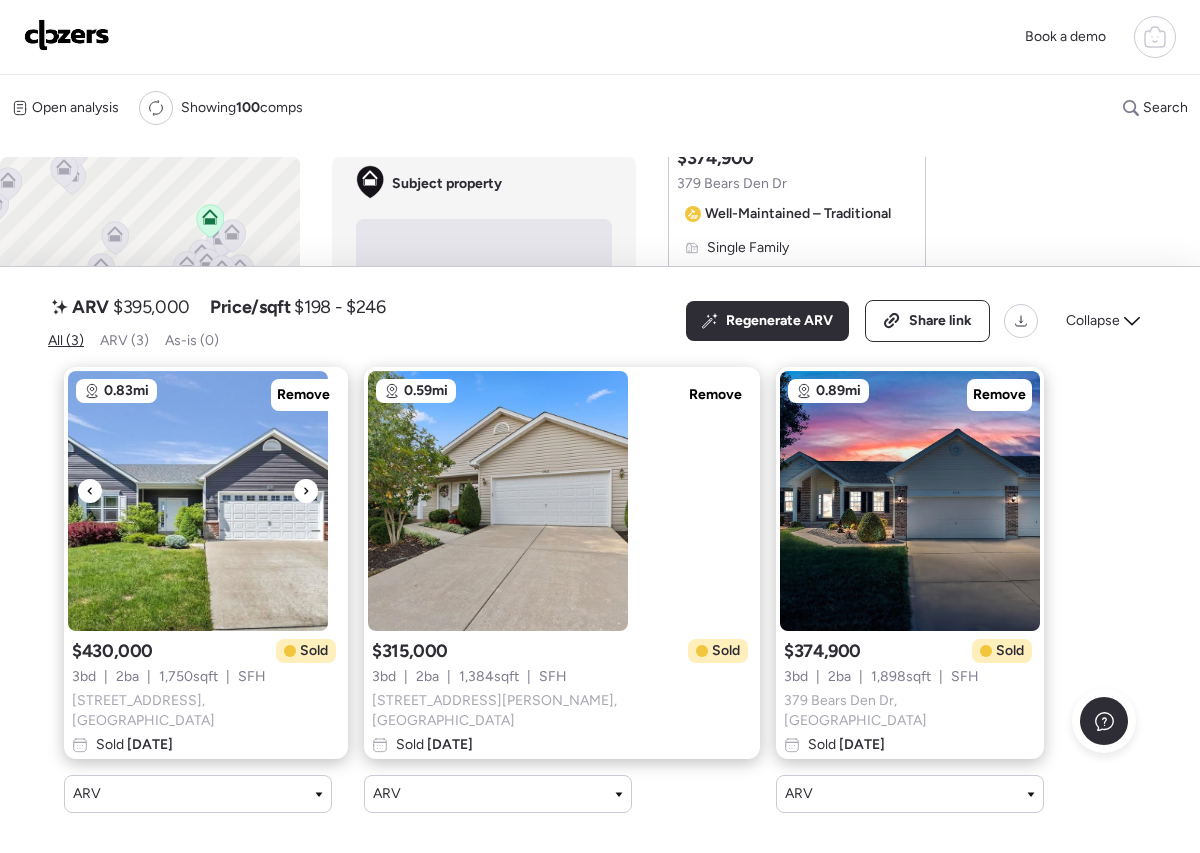 click at bounding box center [198, 501] 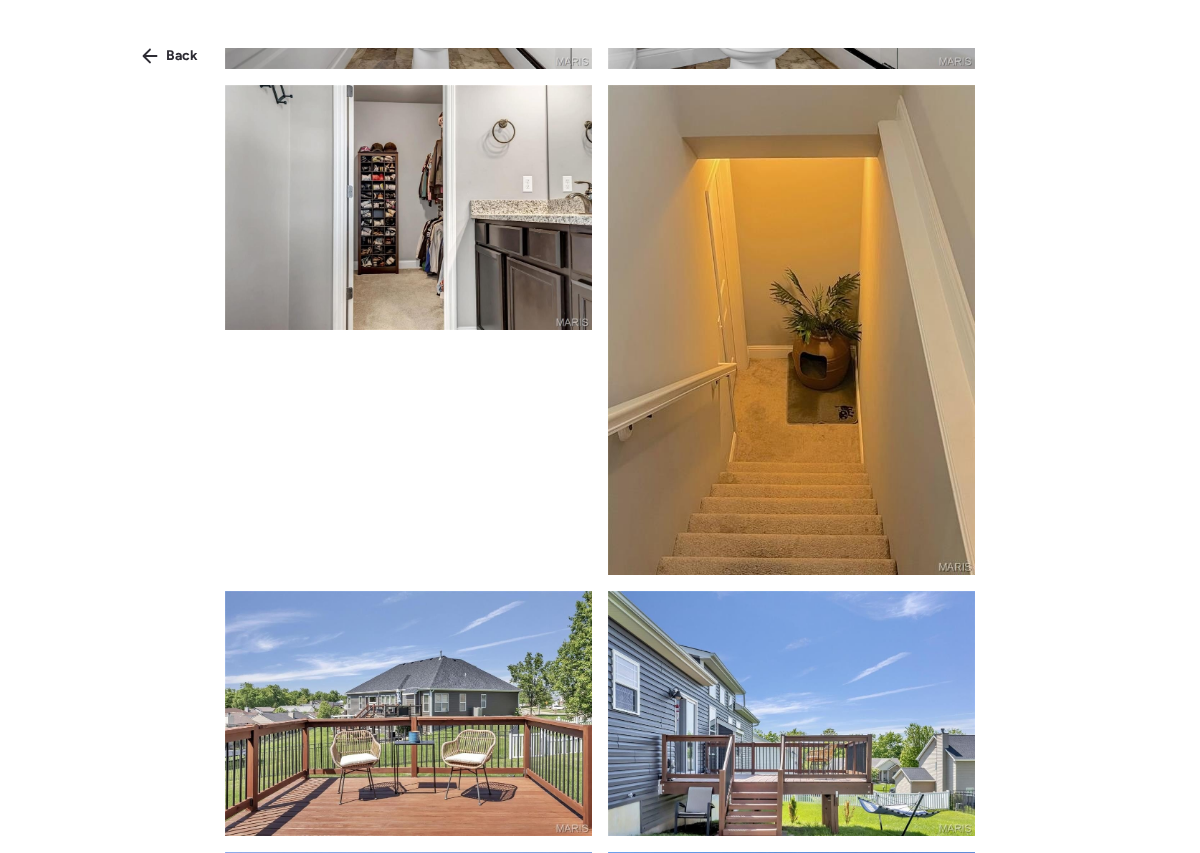 scroll, scrollTop: 3424, scrollLeft: 0, axis: vertical 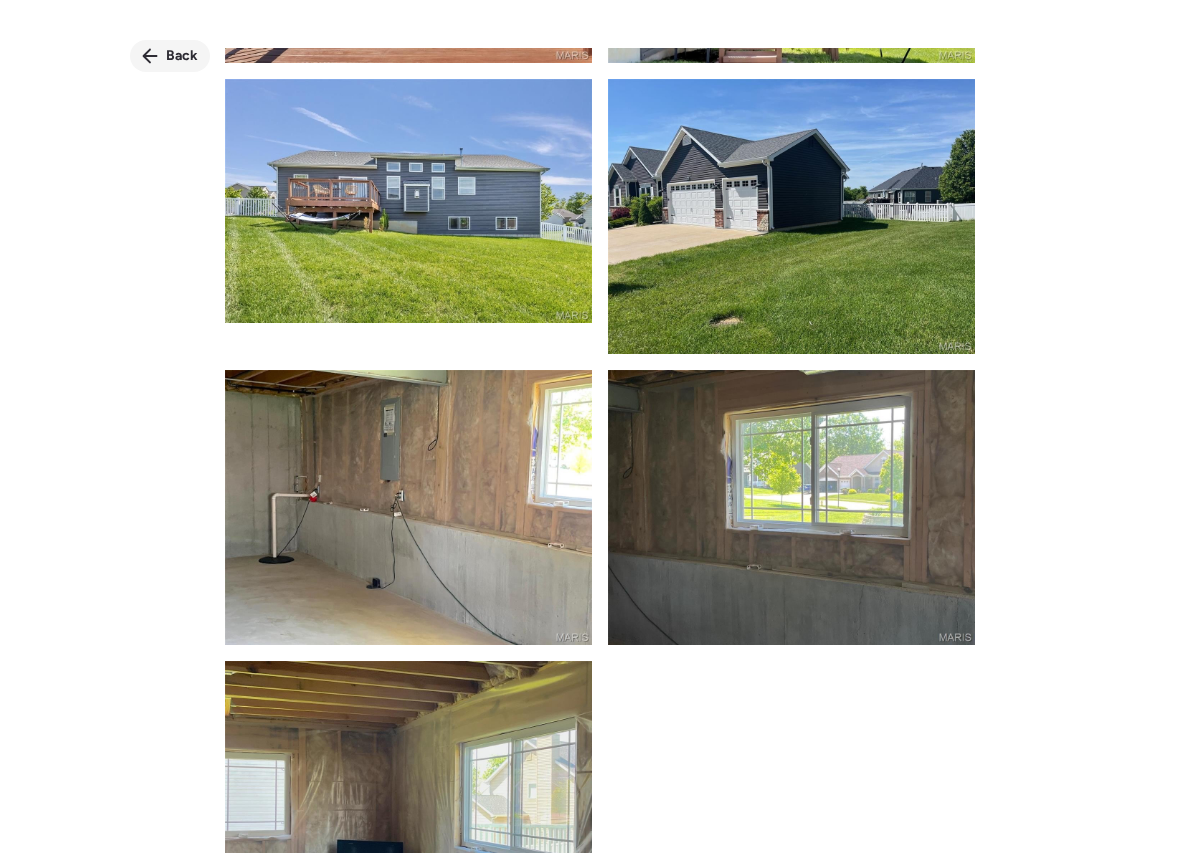 click on "Back" at bounding box center (182, 56) 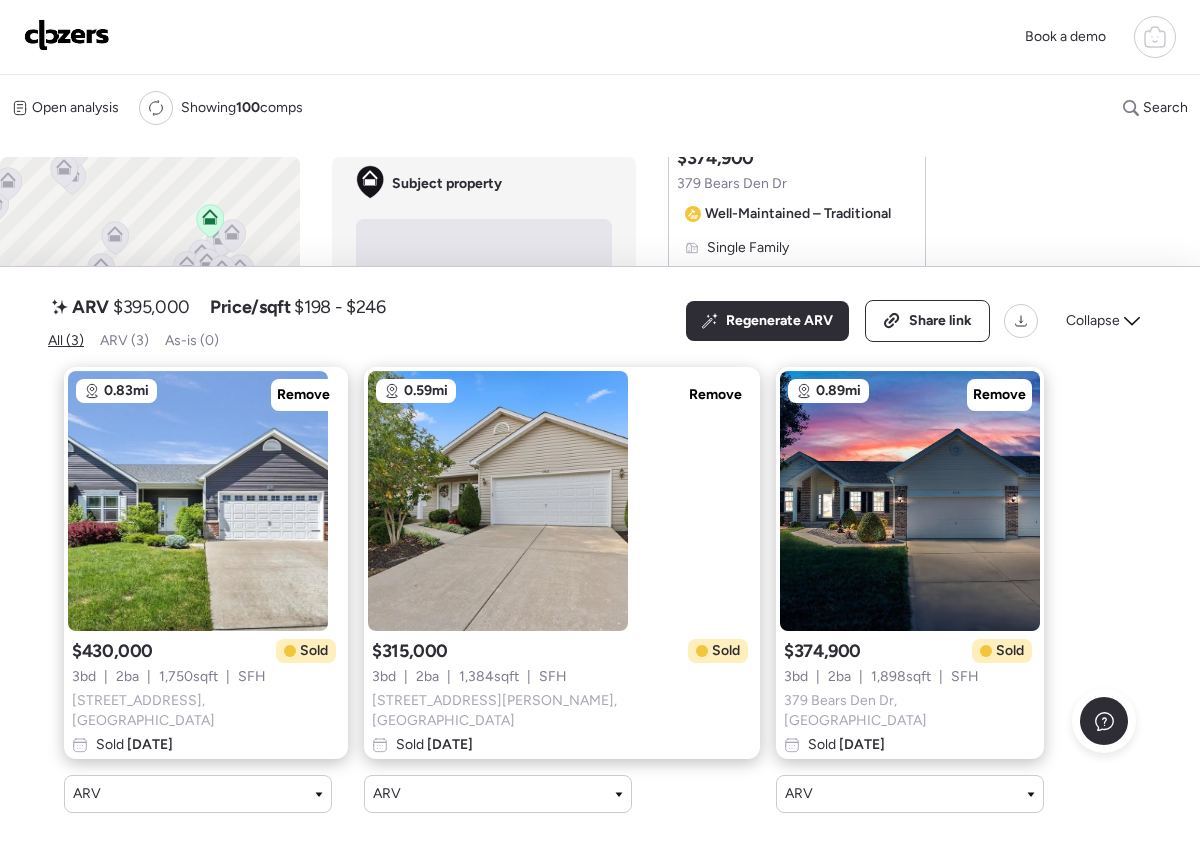 click on "[STREET_ADDRESS]" at bounding box center (206, 711) 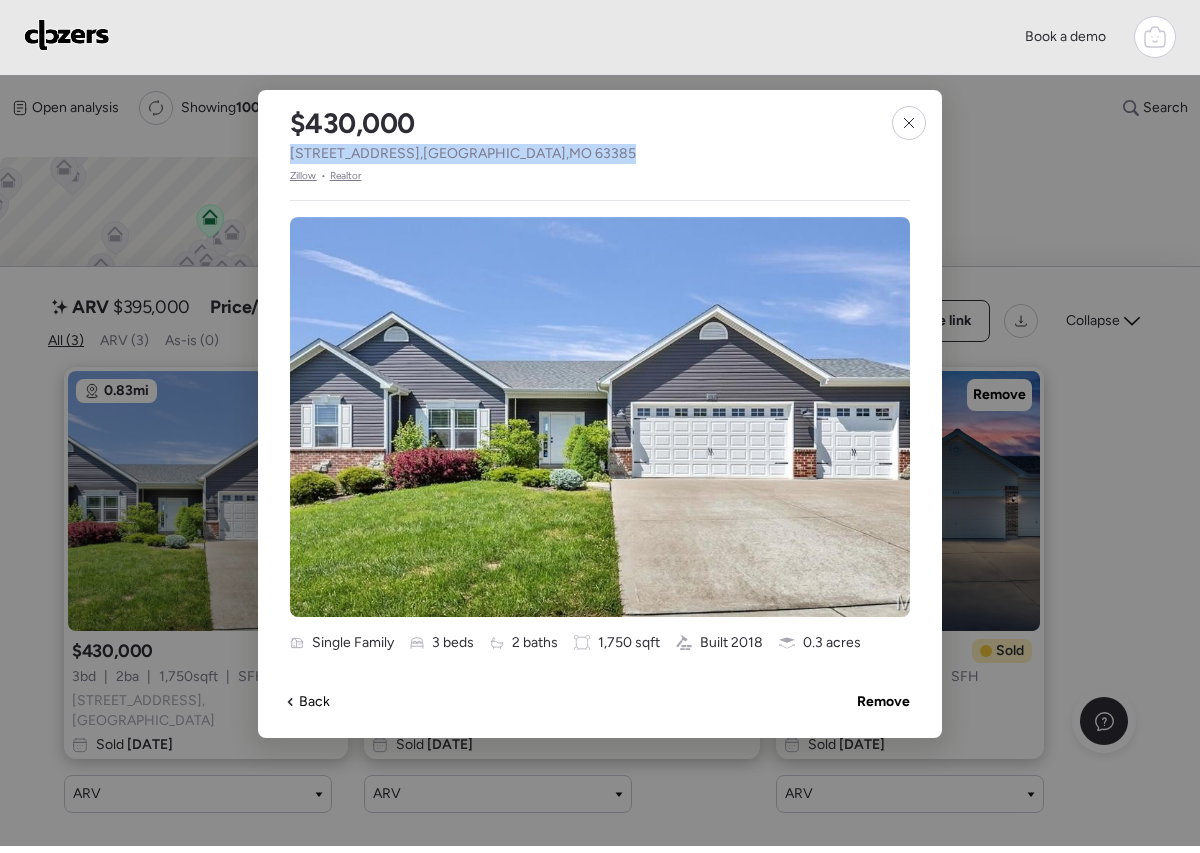 drag, startPoint x: 450, startPoint y: 169, endPoint x: 290, endPoint y: 157, distance: 160.44937 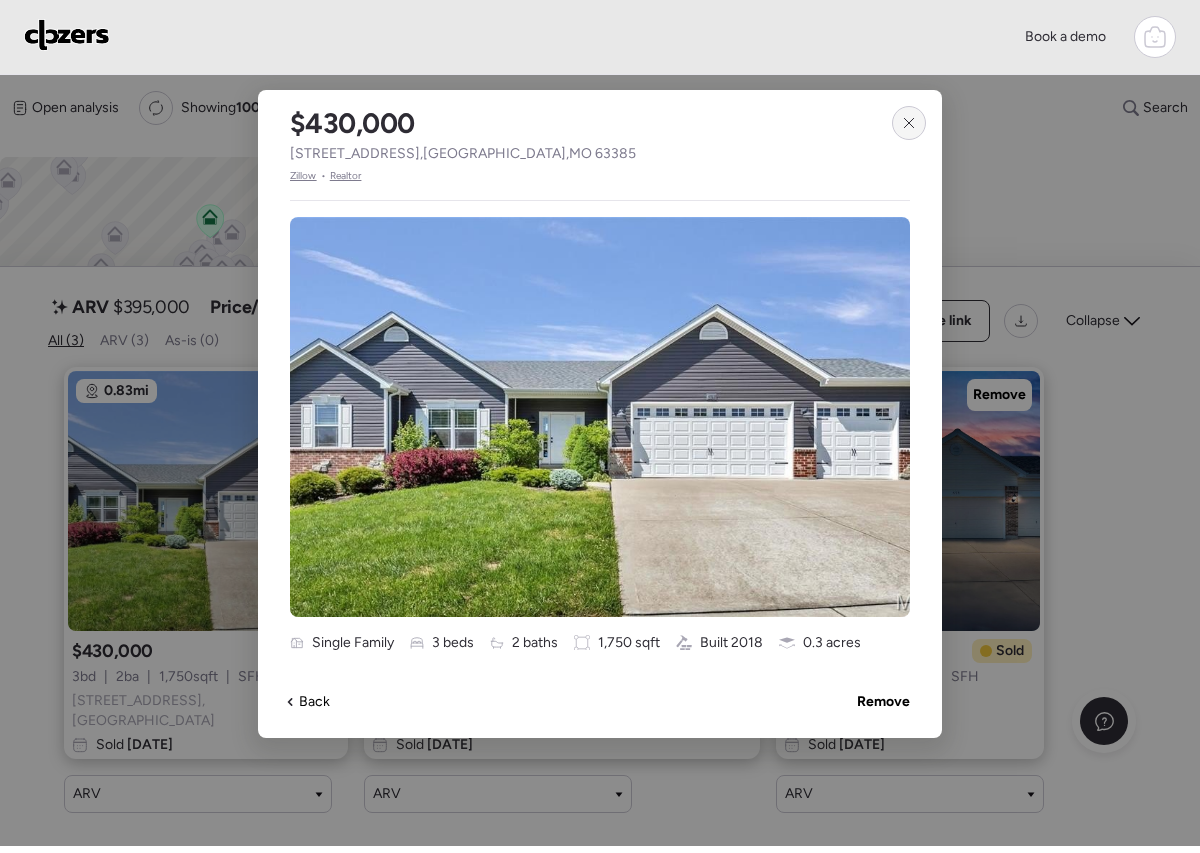 click at bounding box center [909, 123] 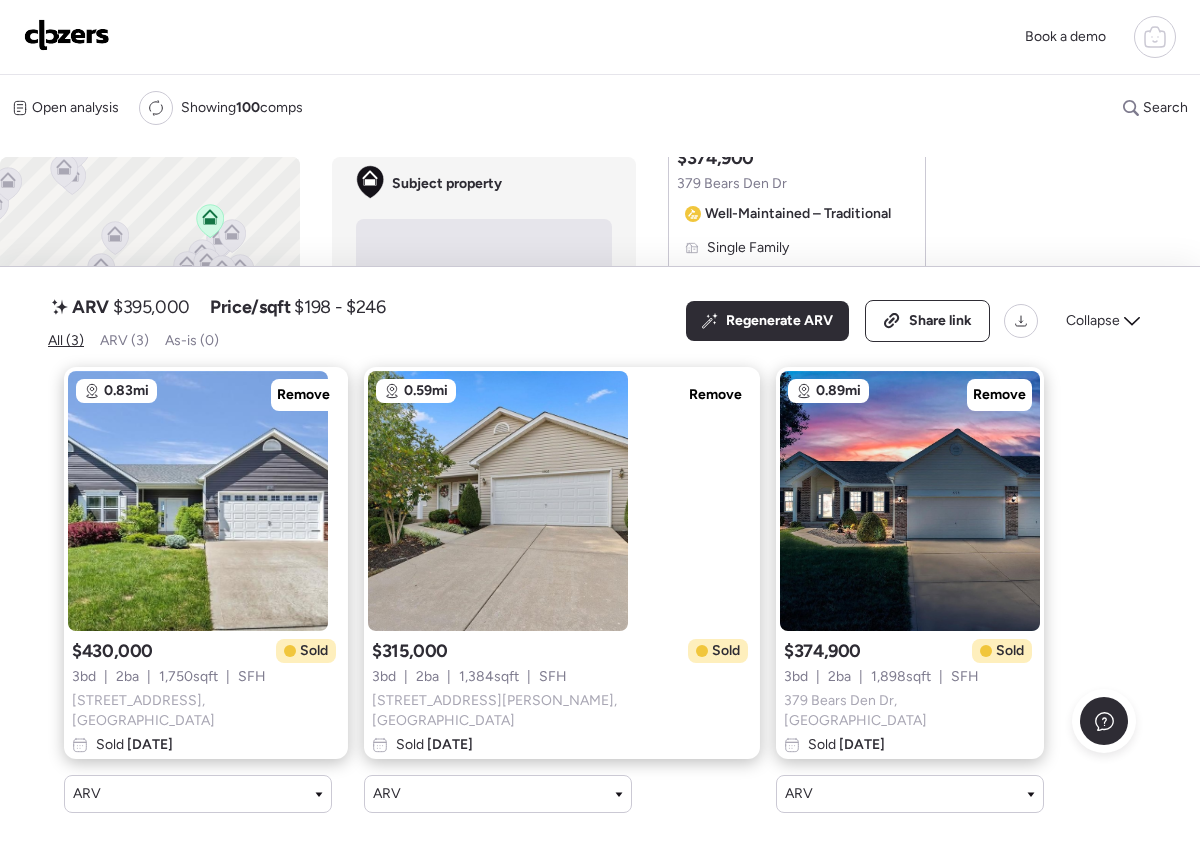 click on "$315,000 Sold" at bounding box center (562, 651) 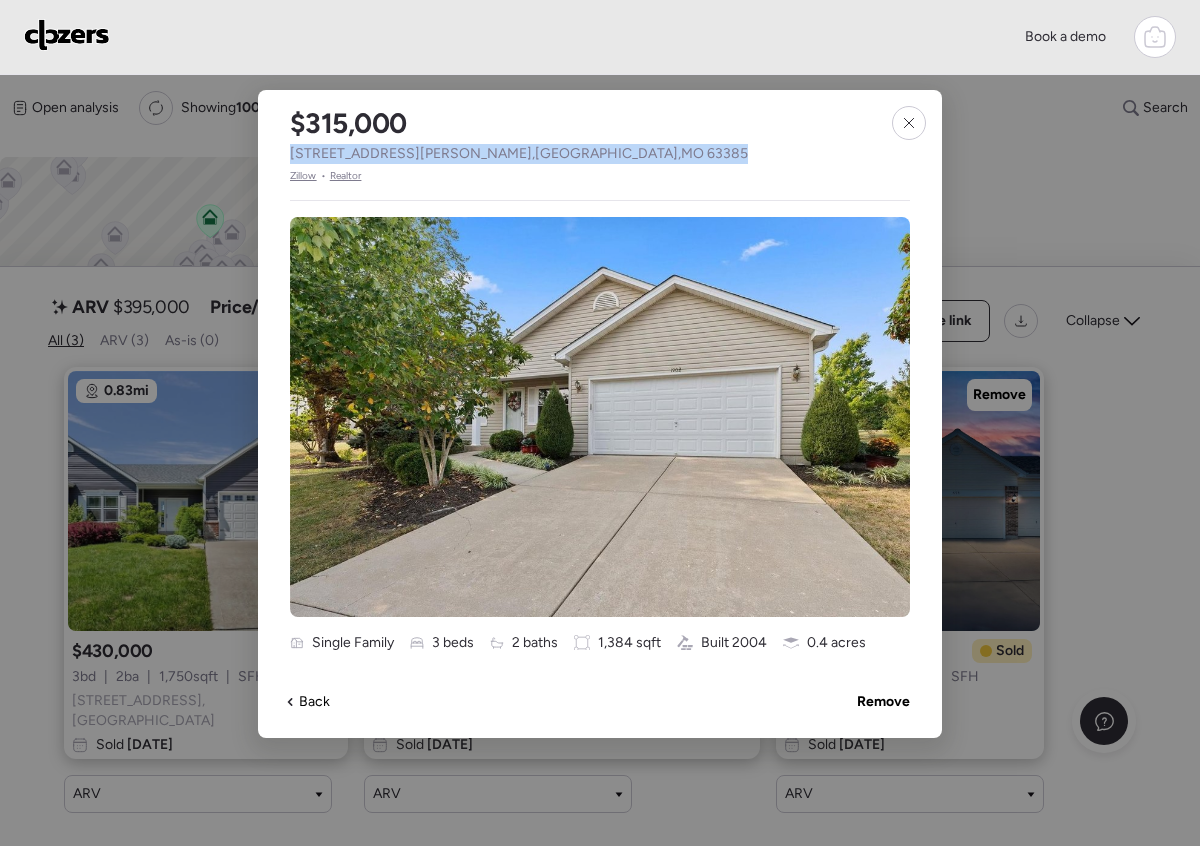 drag, startPoint x: 572, startPoint y: 156, endPoint x: 289, endPoint y: 150, distance: 283.0636 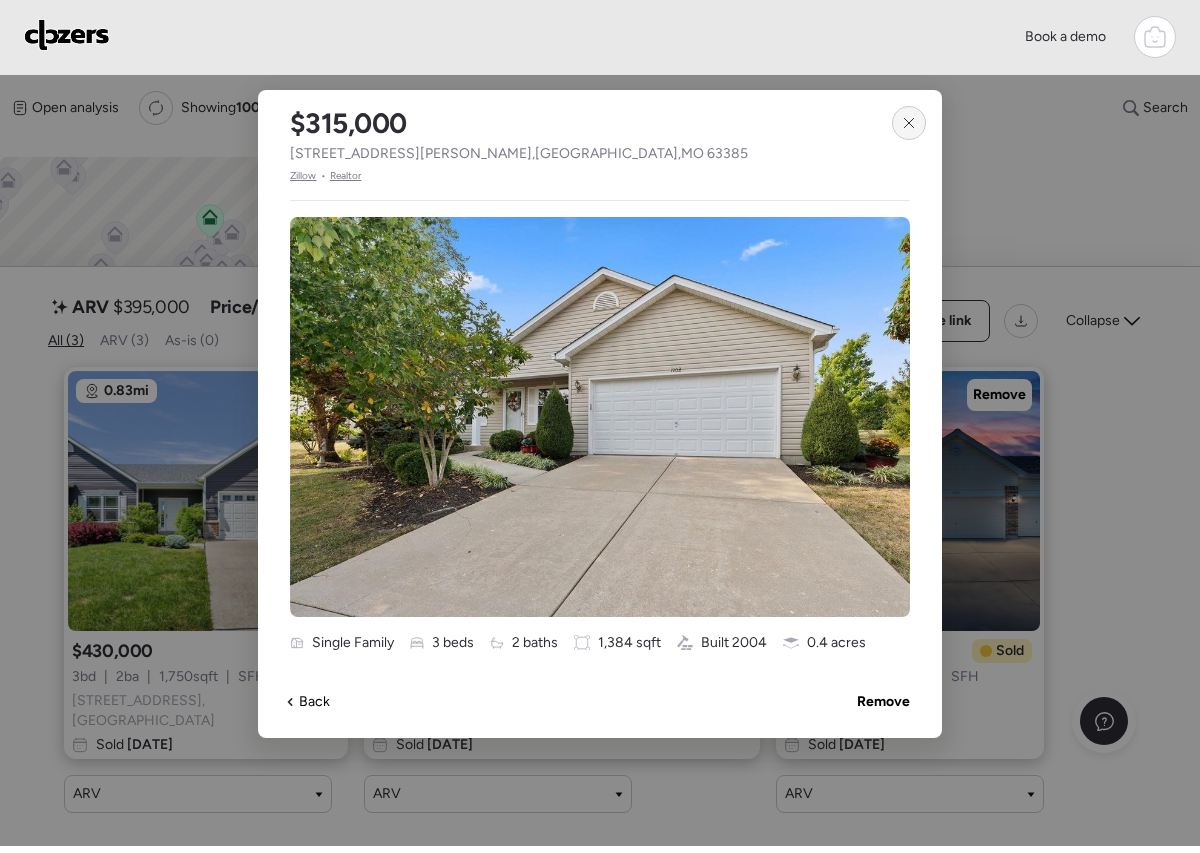 click 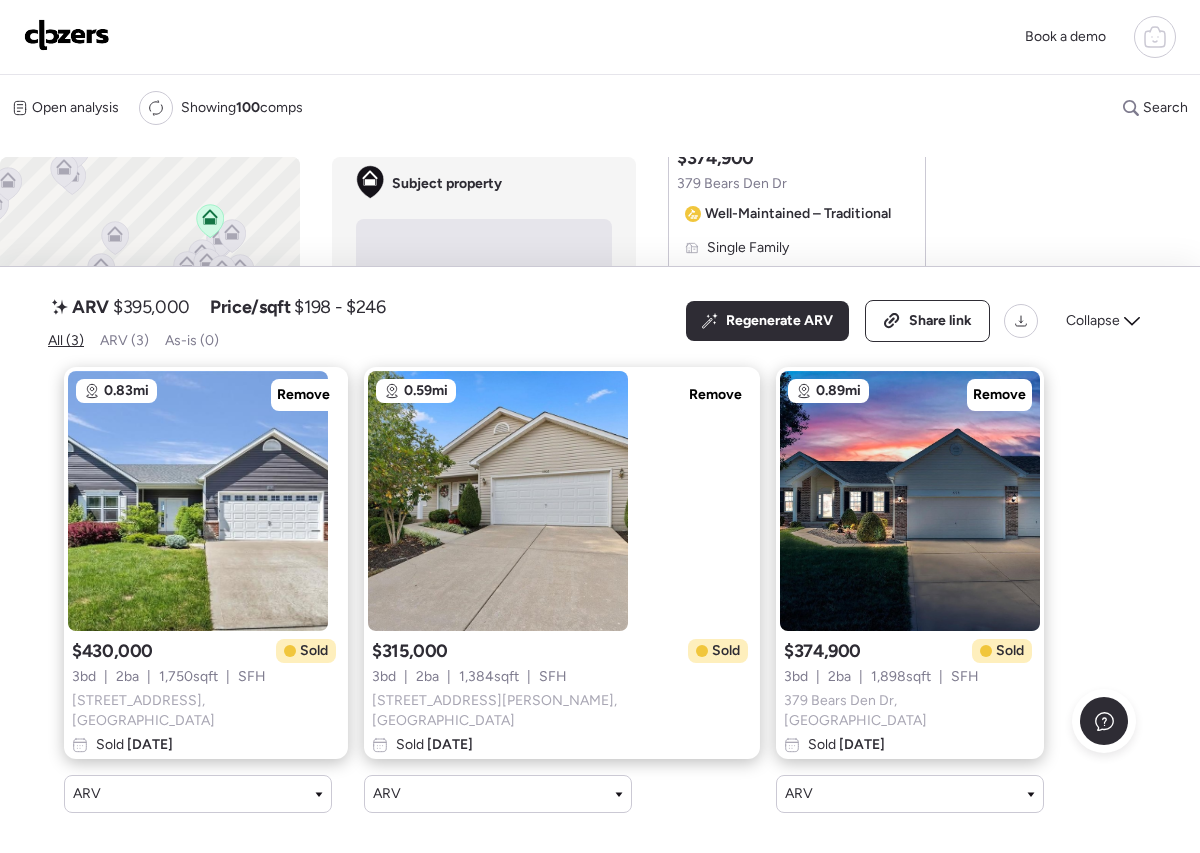 click on "[STREET_ADDRESS]" at bounding box center (910, 711) 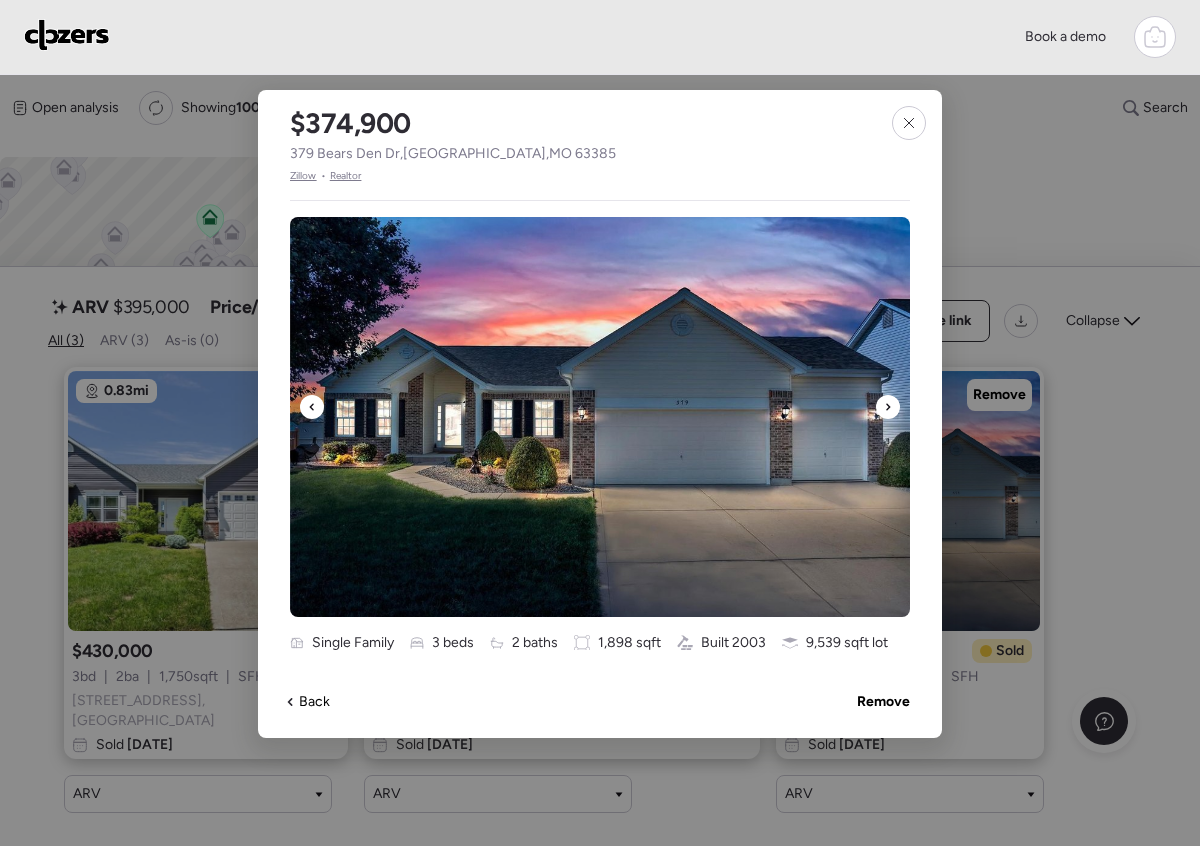 click on "[STREET_ADDRESS][PERSON_NAME]" at bounding box center (453, 154) 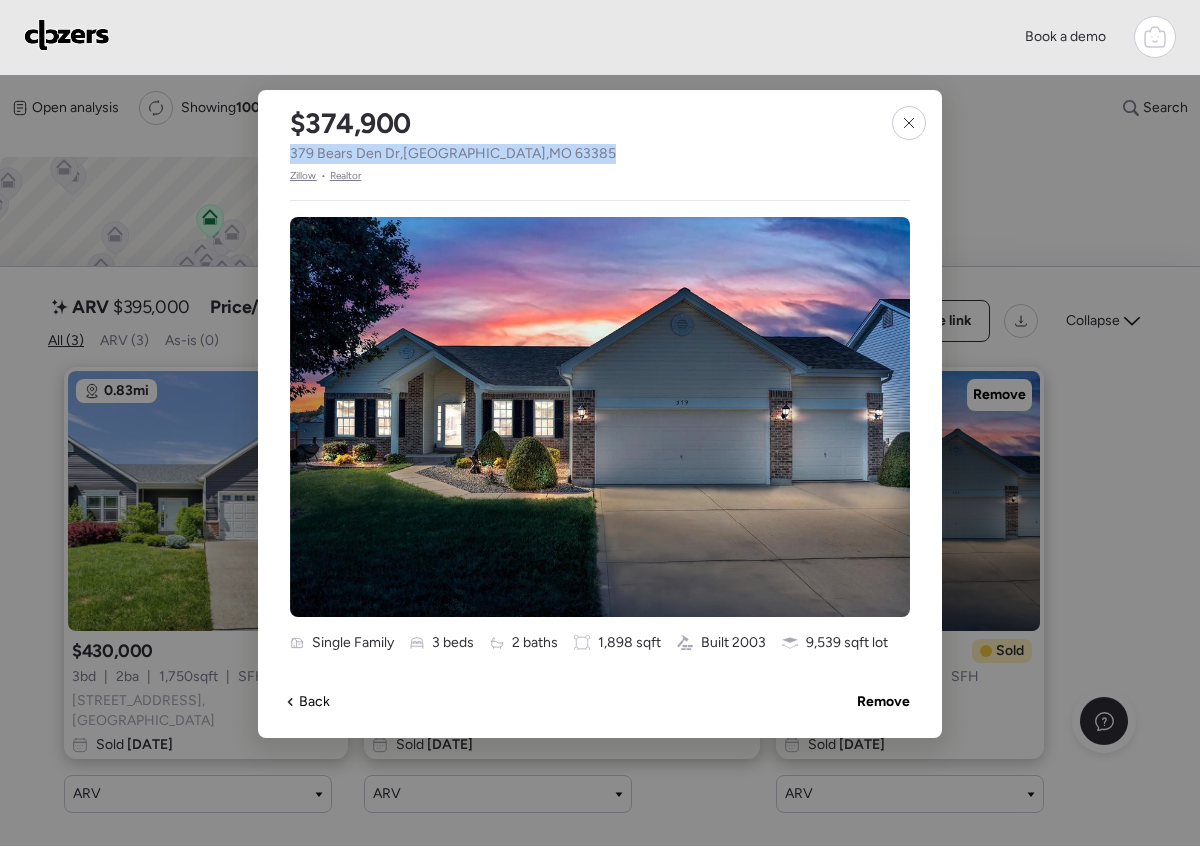 drag, startPoint x: 582, startPoint y: 149, endPoint x: 282, endPoint y: 153, distance: 300.02667 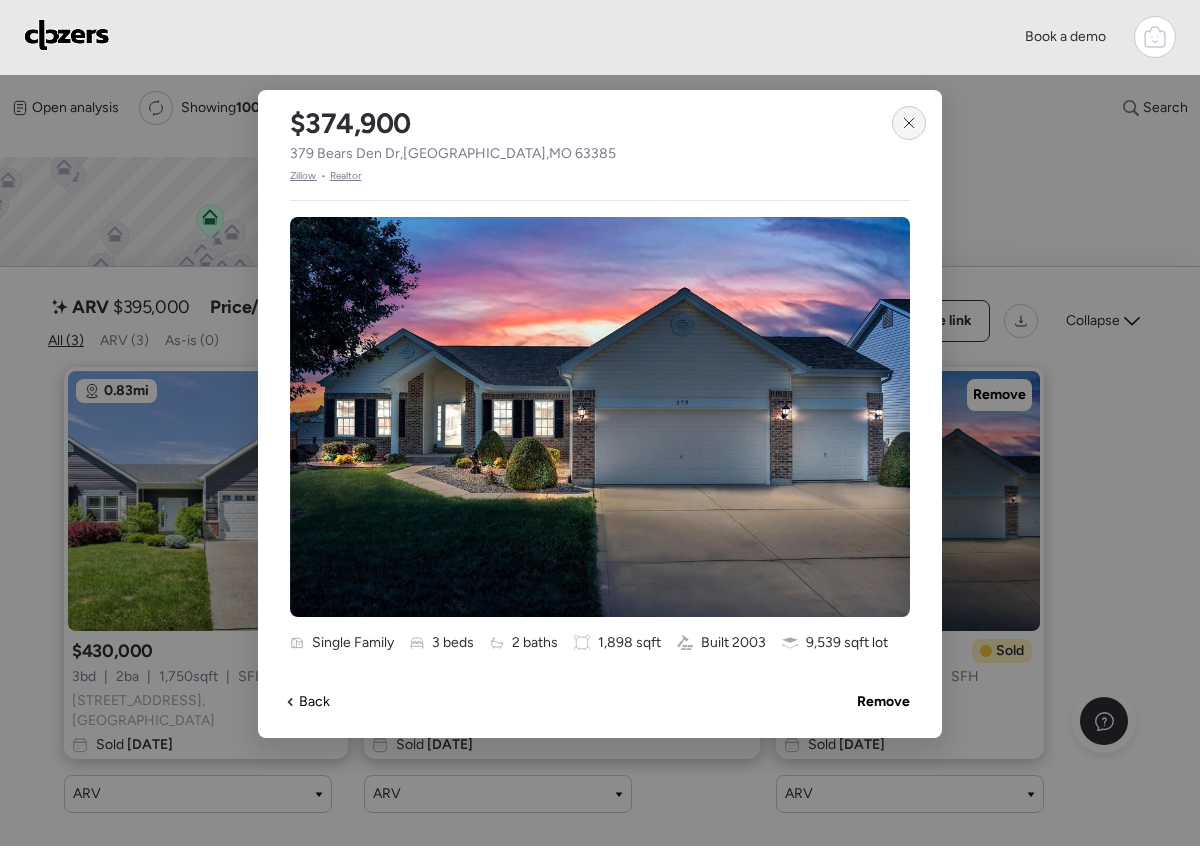 click at bounding box center [909, 123] 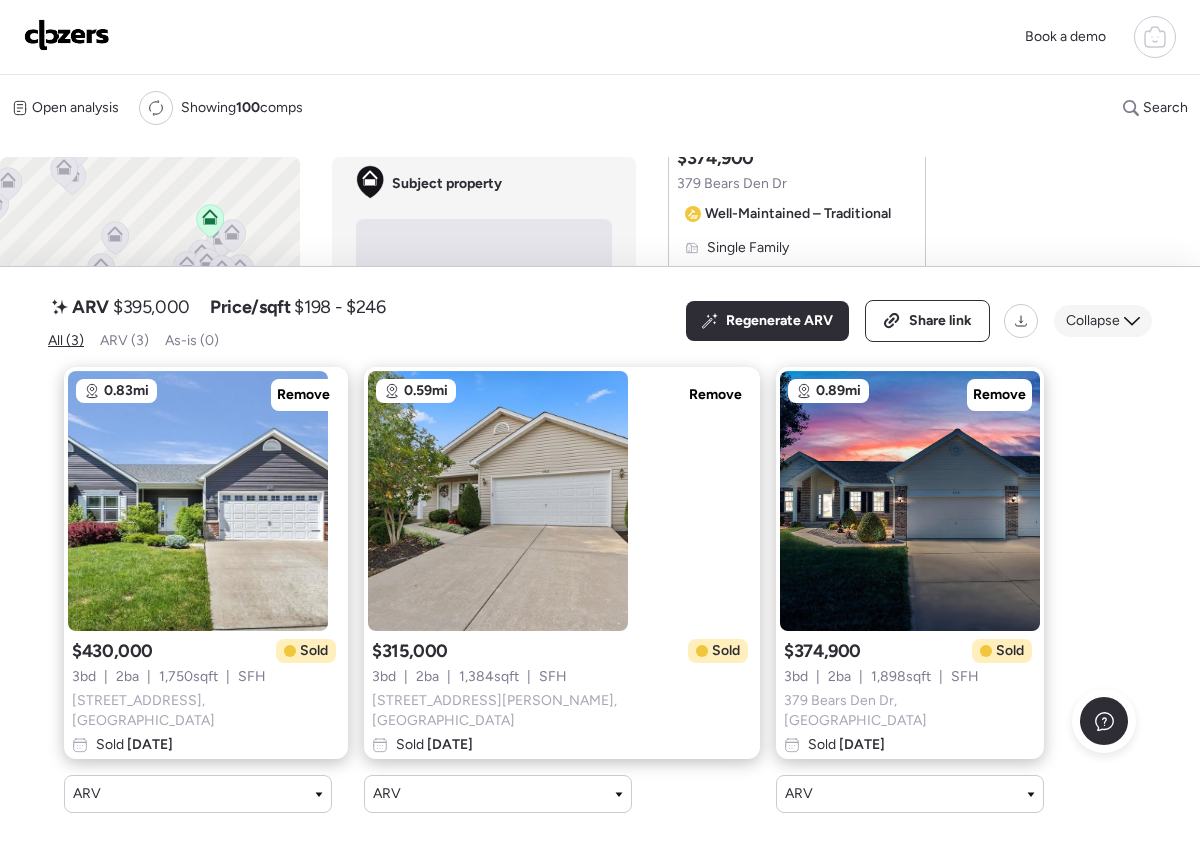 click on "Collapse" at bounding box center (1093, 321) 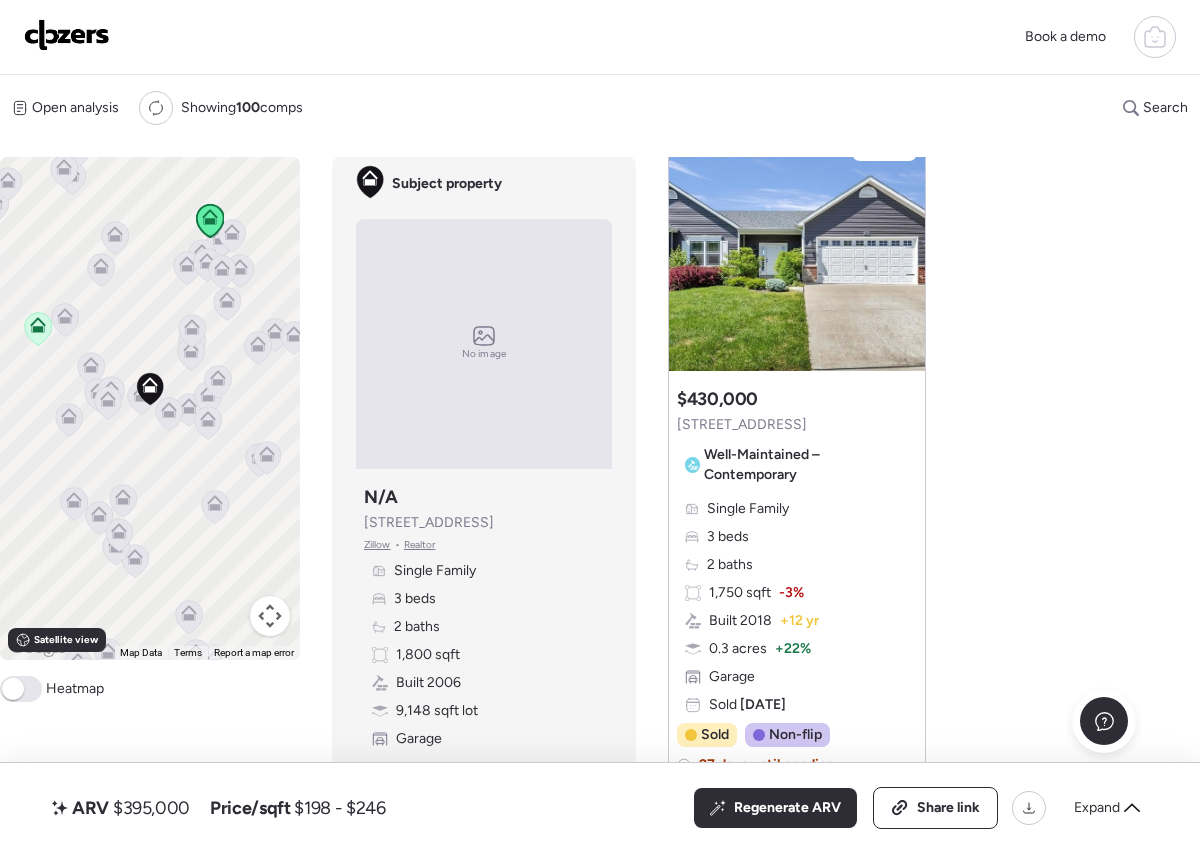 scroll, scrollTop: 60, scrollLeft: 0, axis: vertical 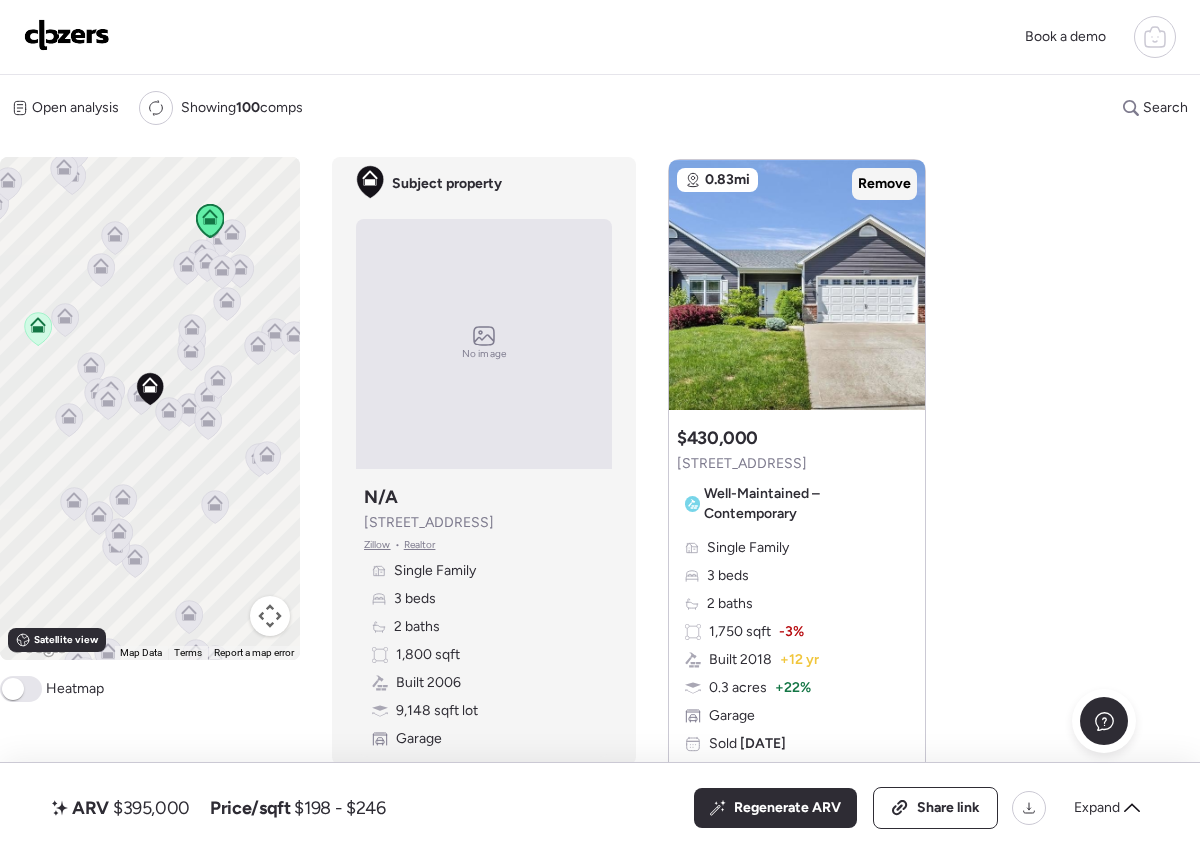 click on "Remove" at bounding box center (884, 184) 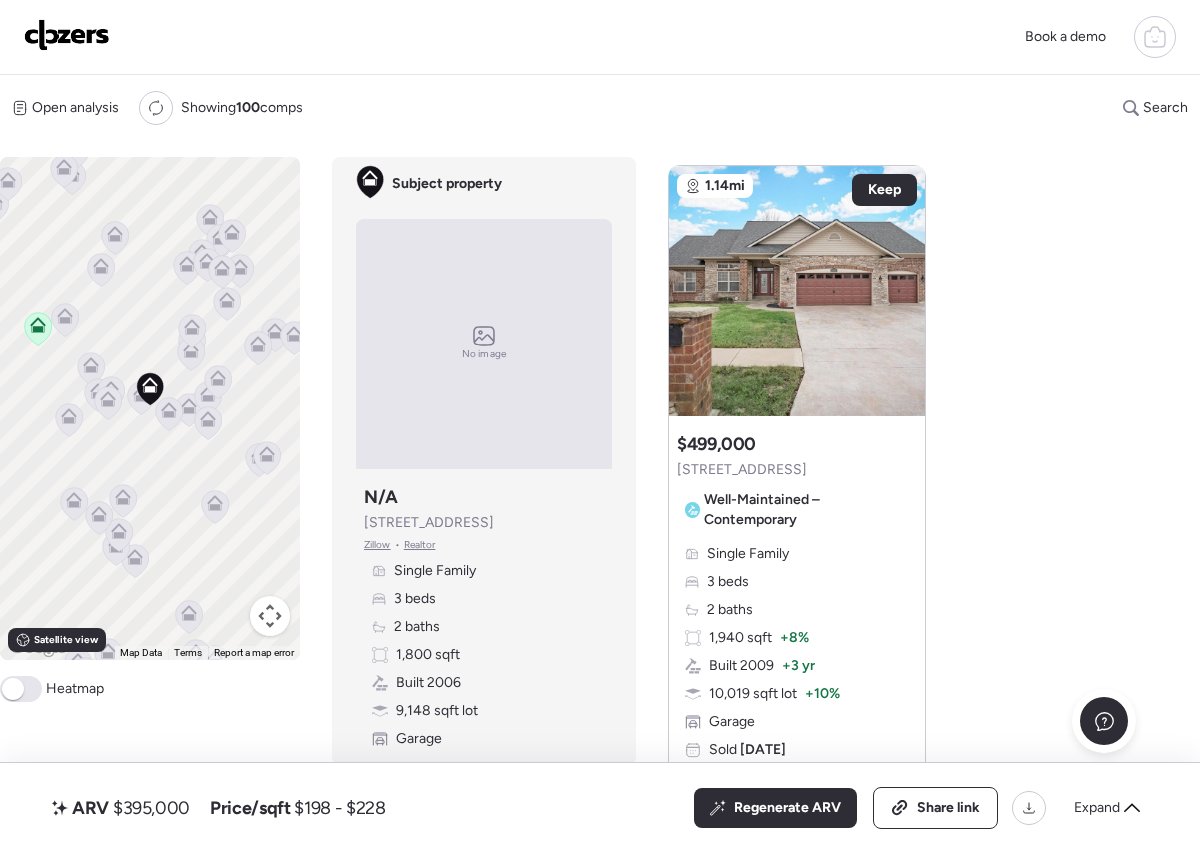 scroll, scrollTop: 2075, scrollLeft: 0, axis: vertical 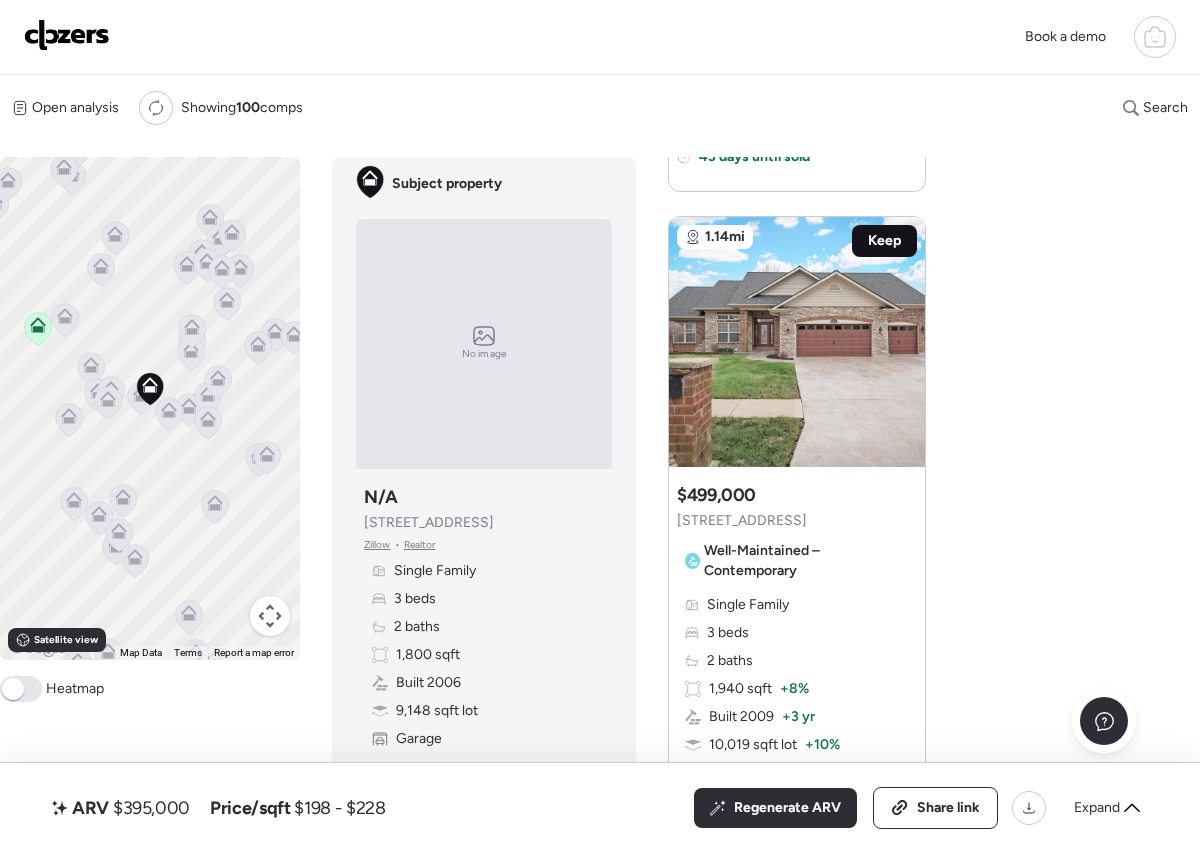 click on "Keep" at bounding box center (884, 241) 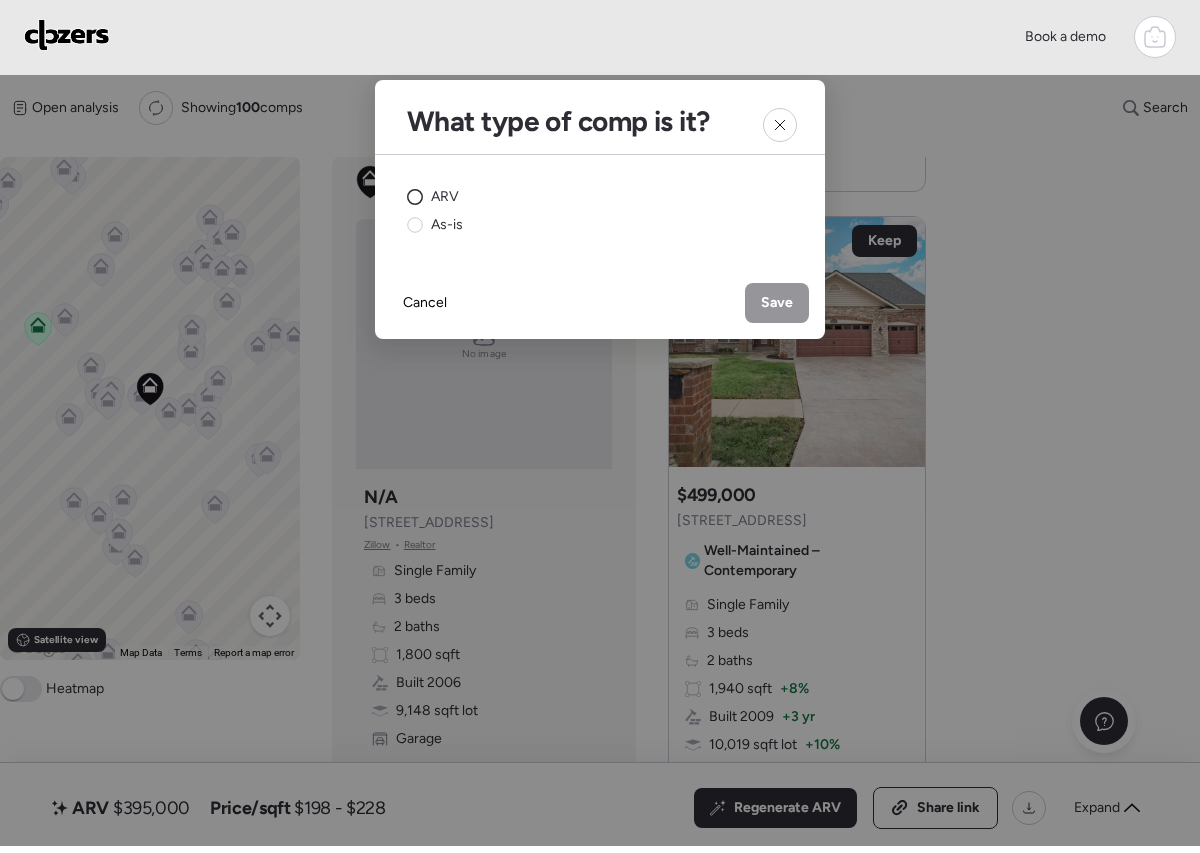 click on "ARV" at bounding box center [445, 197] 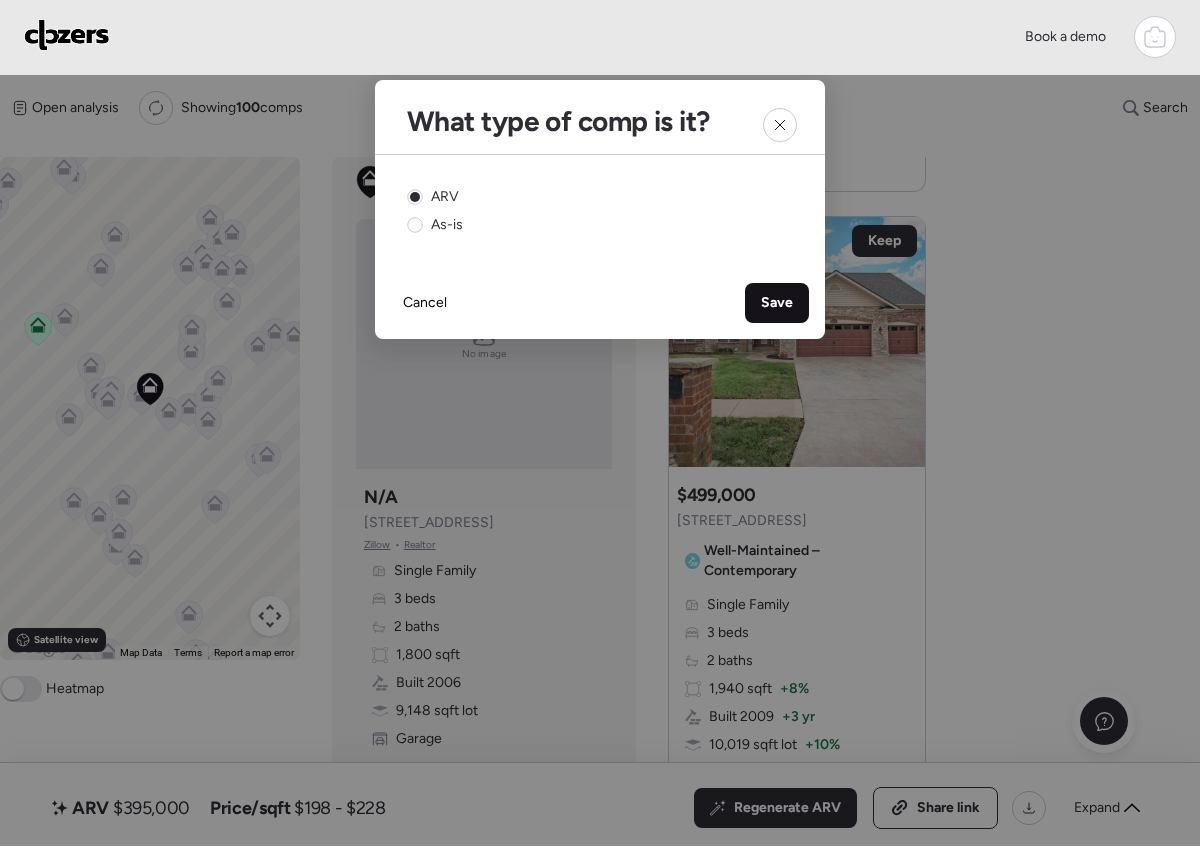 click on "Save" at bounding box center [777, 303] 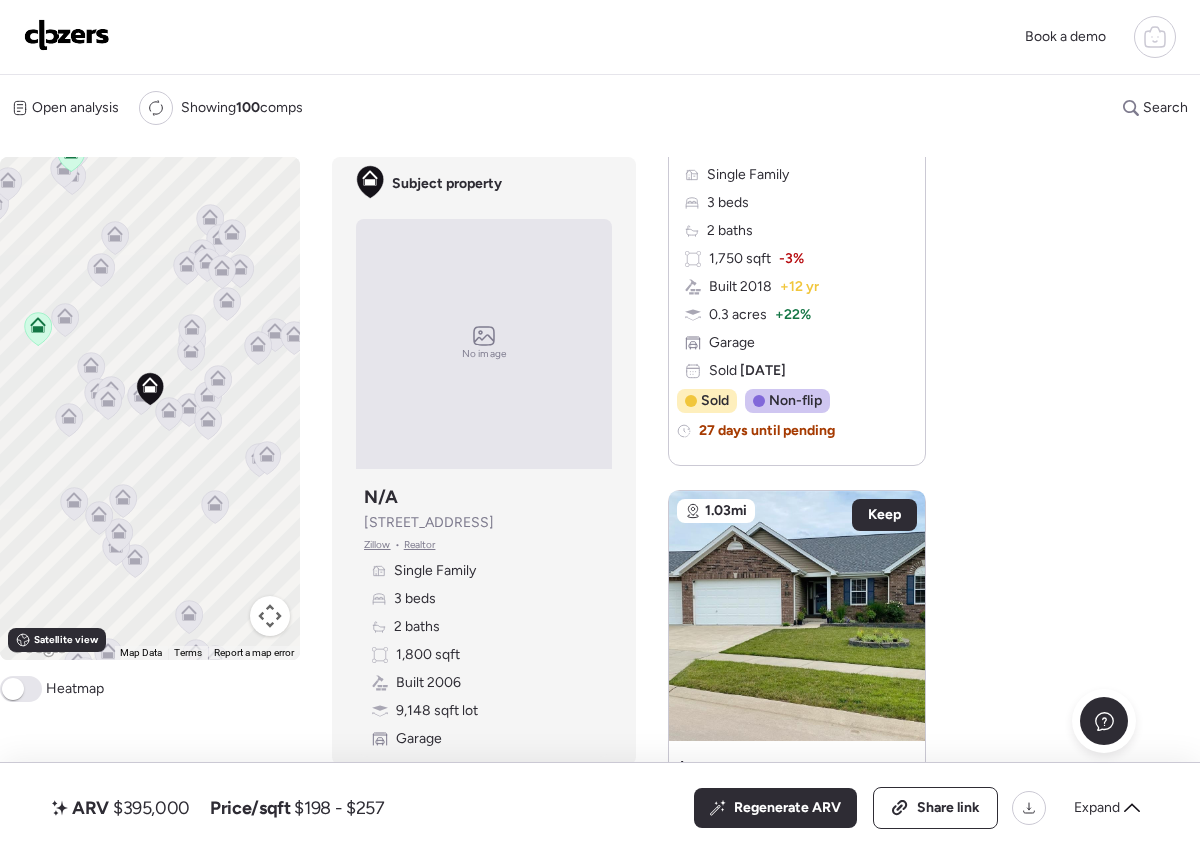scroll, scrollTop: 0, scrollLeft: 0, axis: both 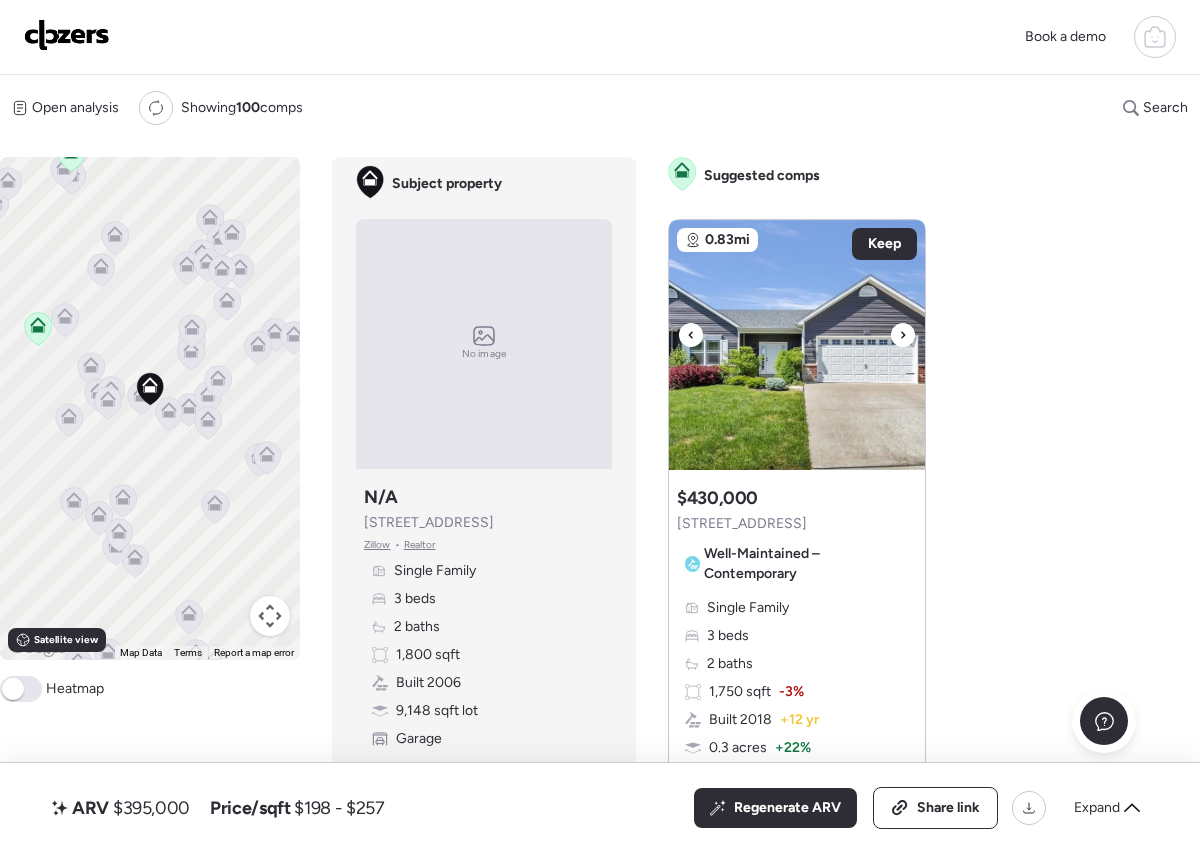 click at bounding box center (797, 345) 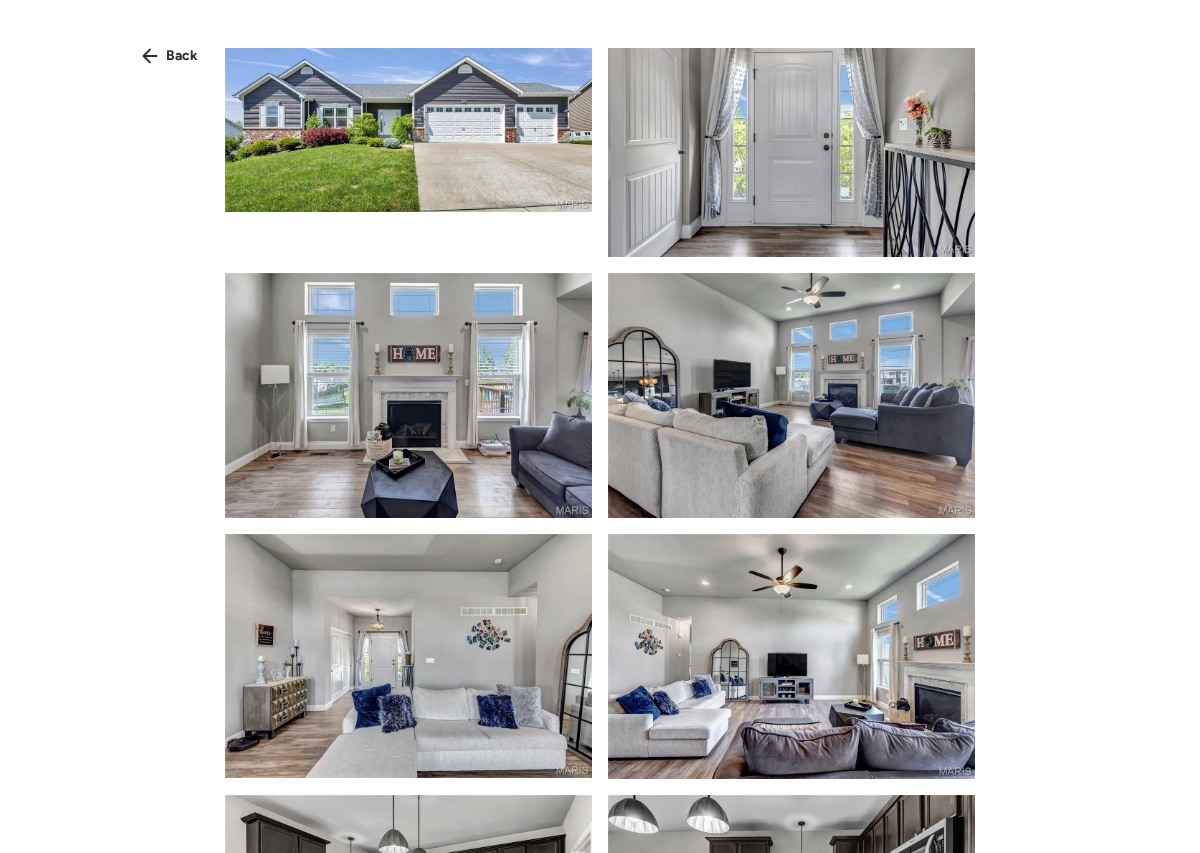 scroll, scrollTop: 78, scrollLeft: 0, axis: vertical 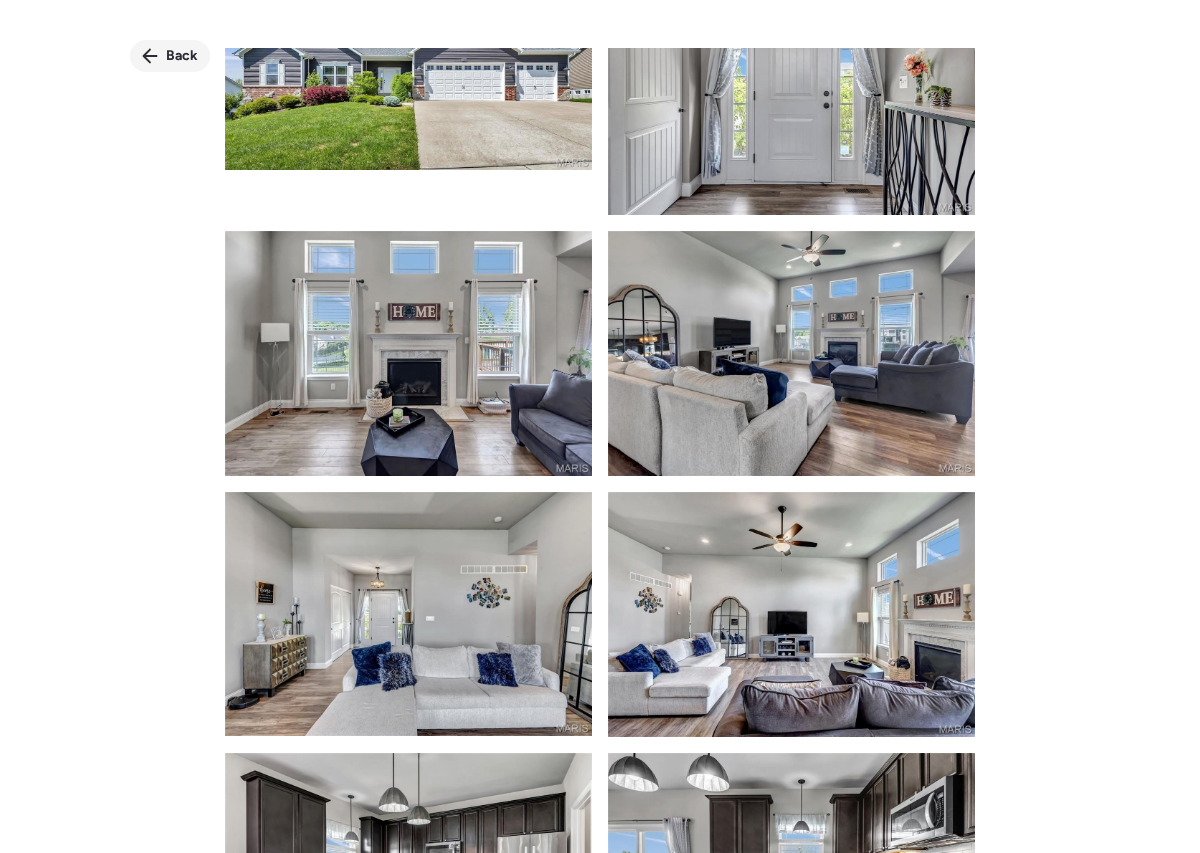 click 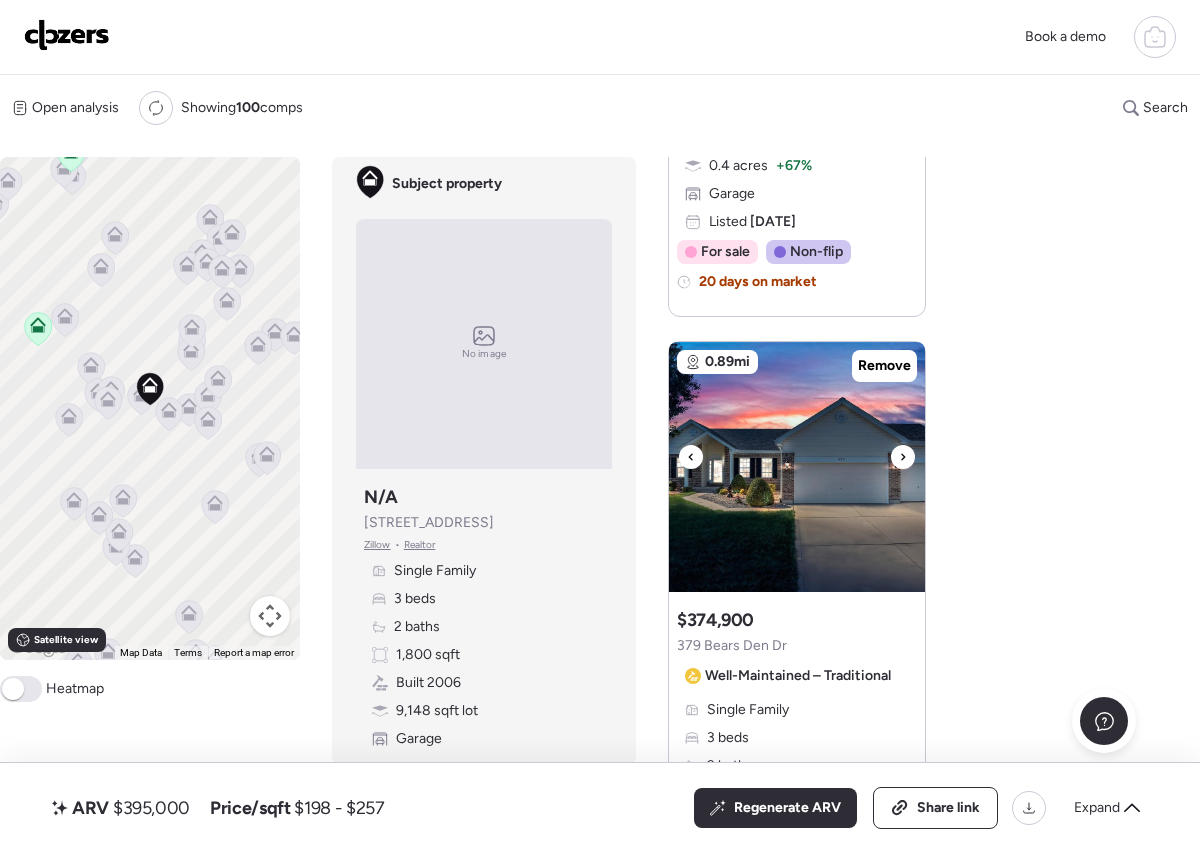 scroll, scrollTop: 1301, scrollLeft: 0, axis: vertical 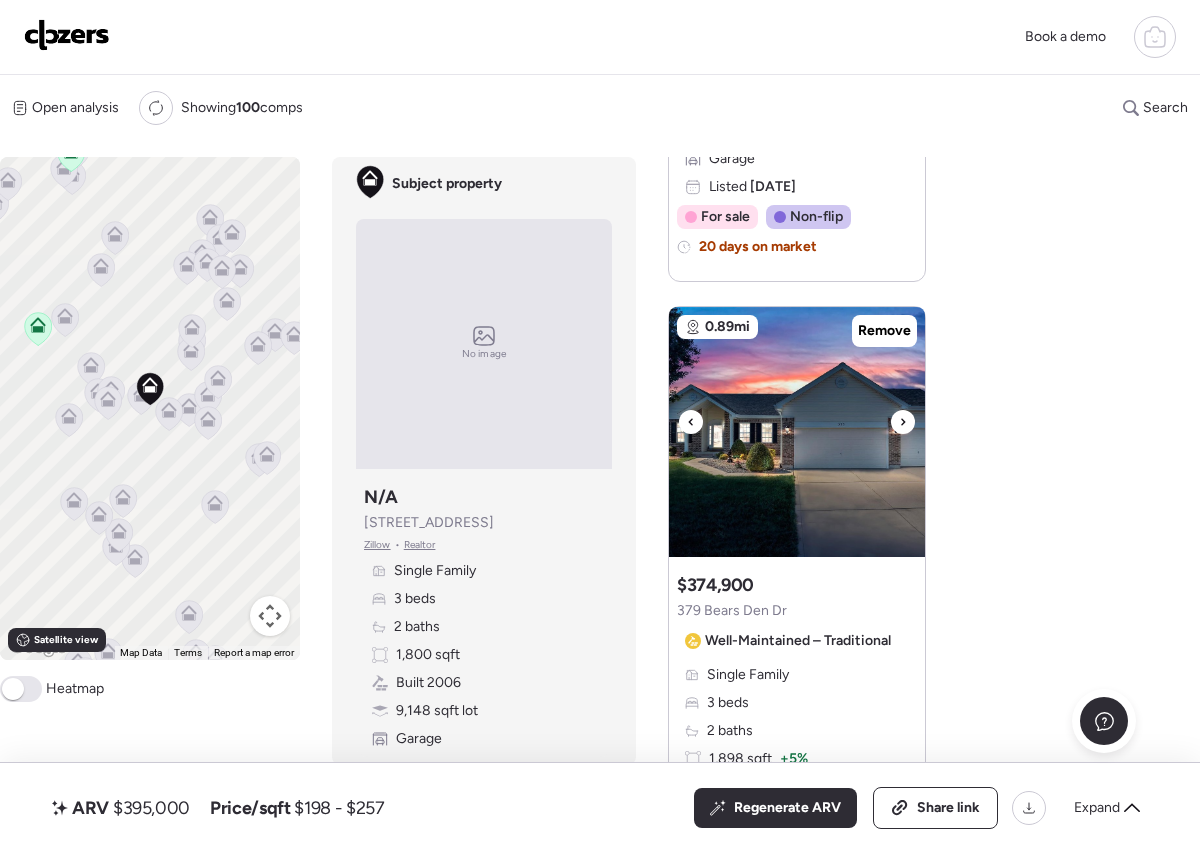 click at bounding box center (797, 432) 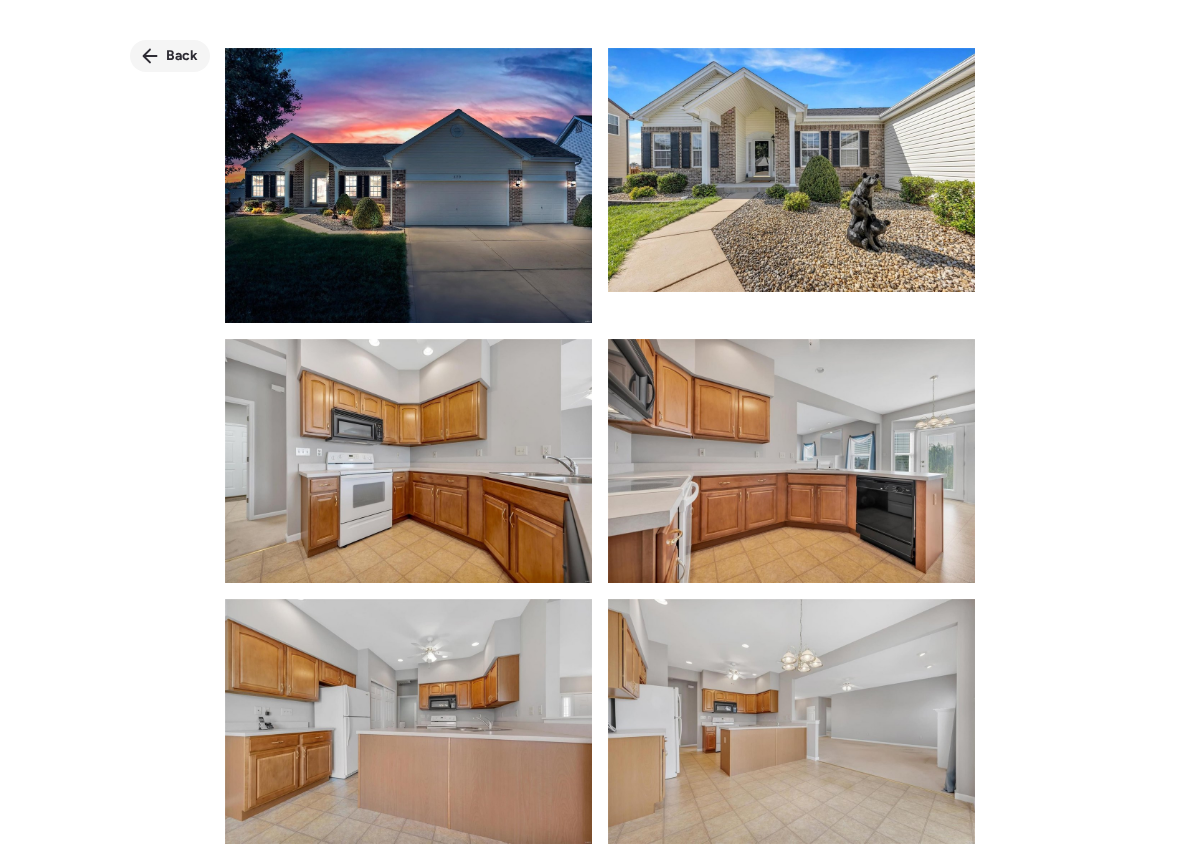 click on "Back" at bounding box center (182, 56) 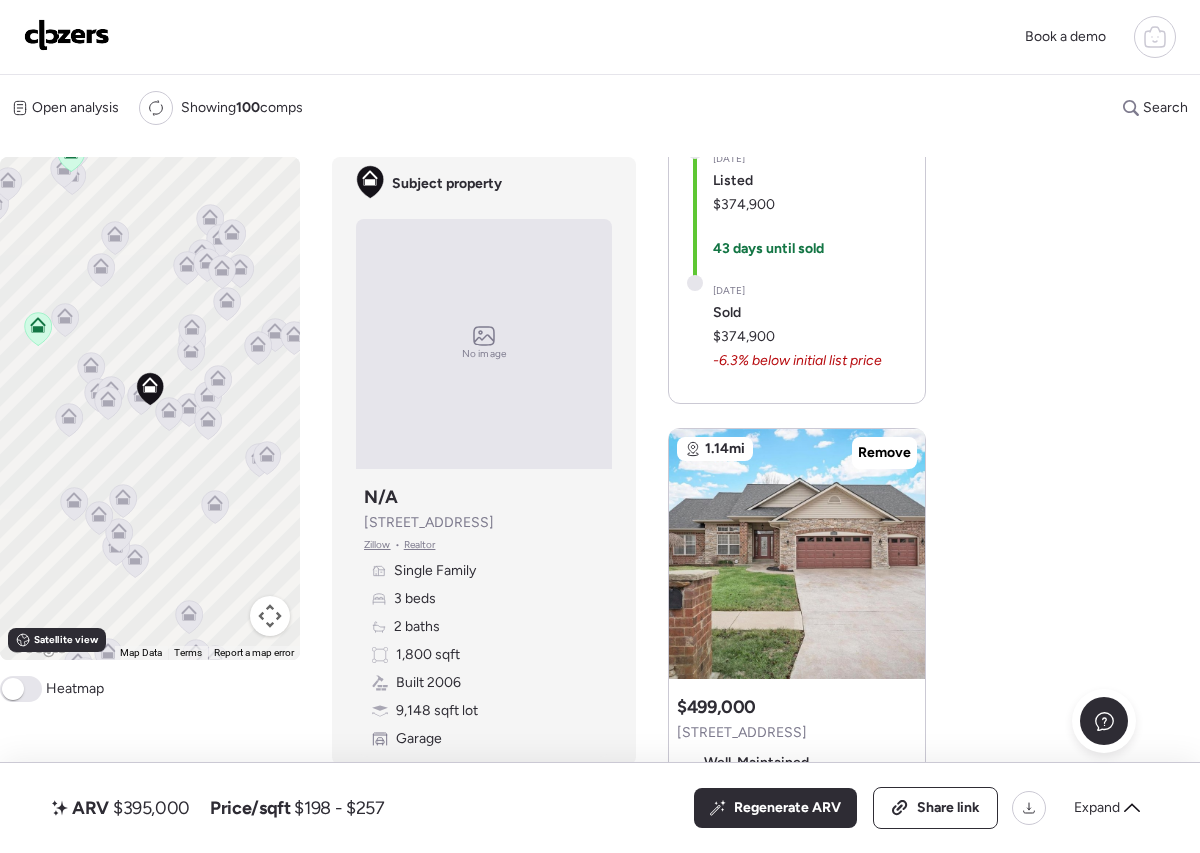 scroll, scrollTop: 2085, scrollLeft: 0, axis: vertical 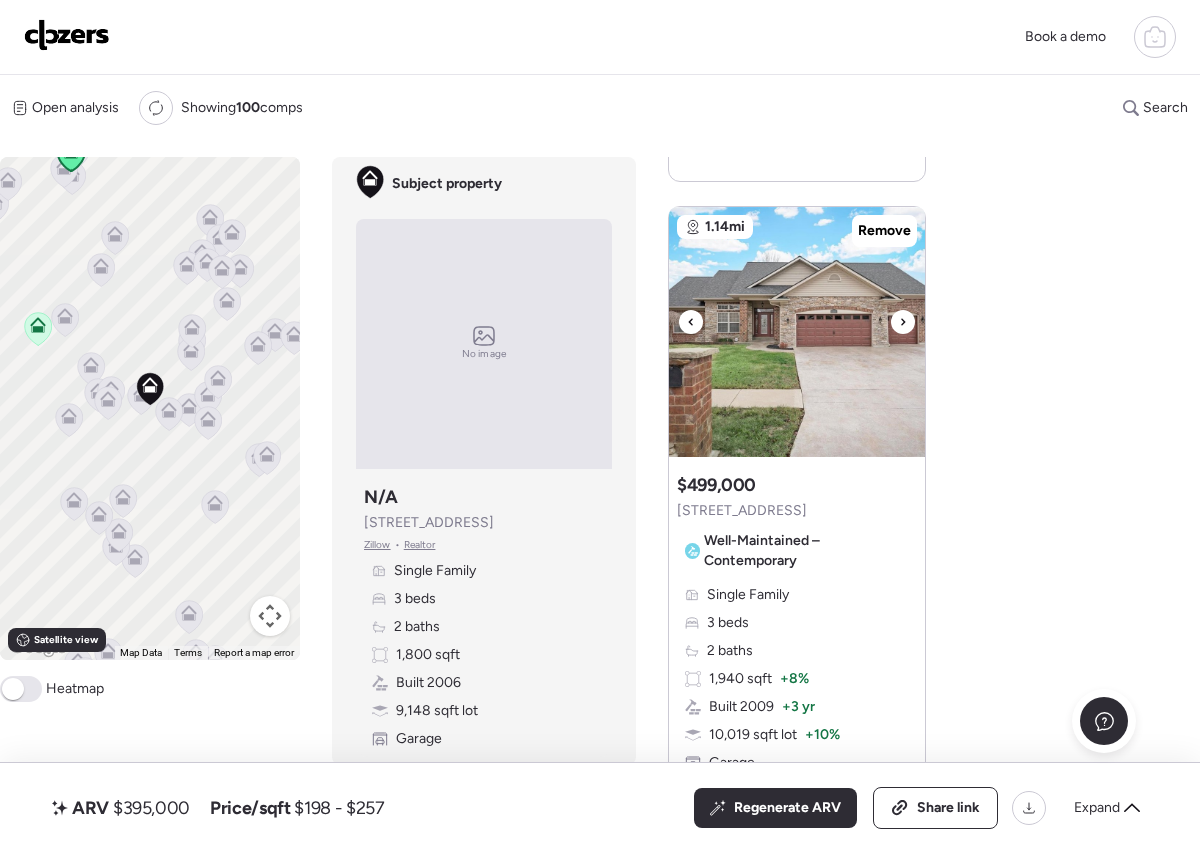 click at bounding box center (797, 332) 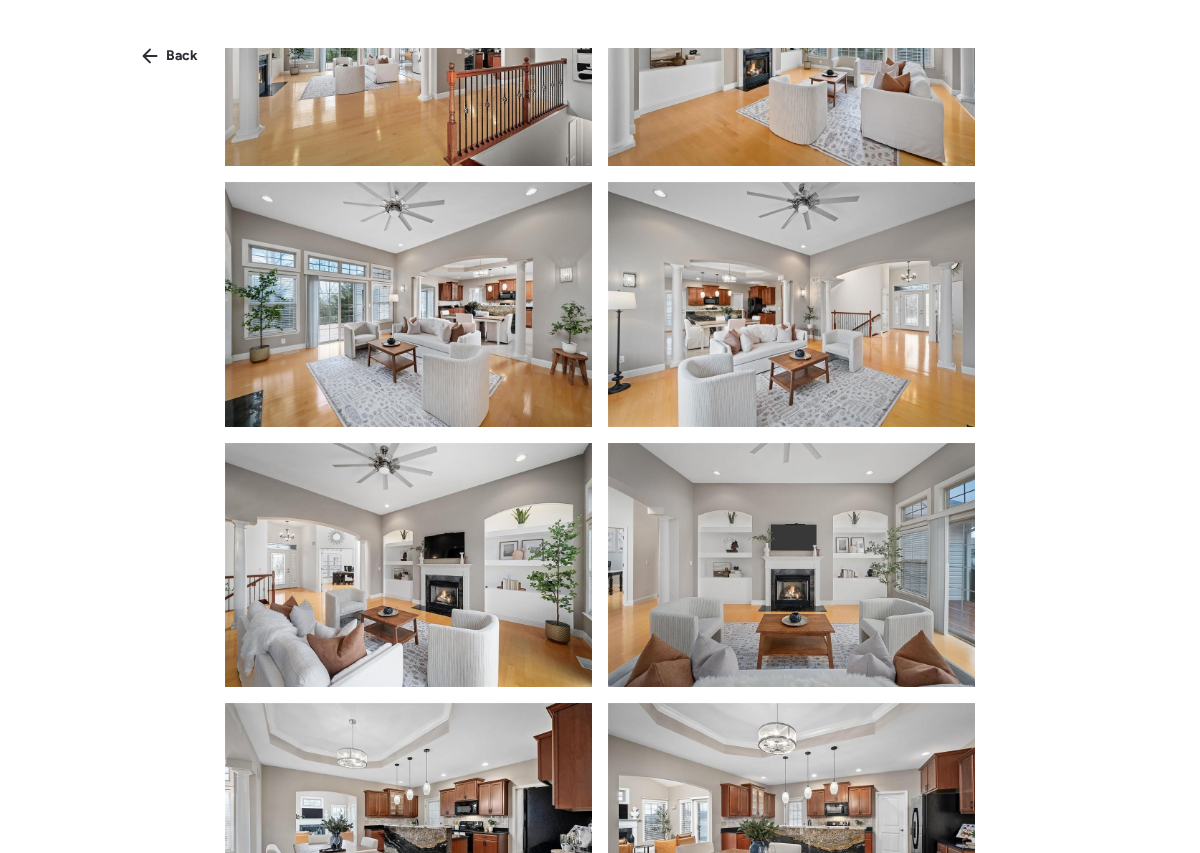 scroll, scrollTop: 772, scrollLeft: 0, axis: vertical 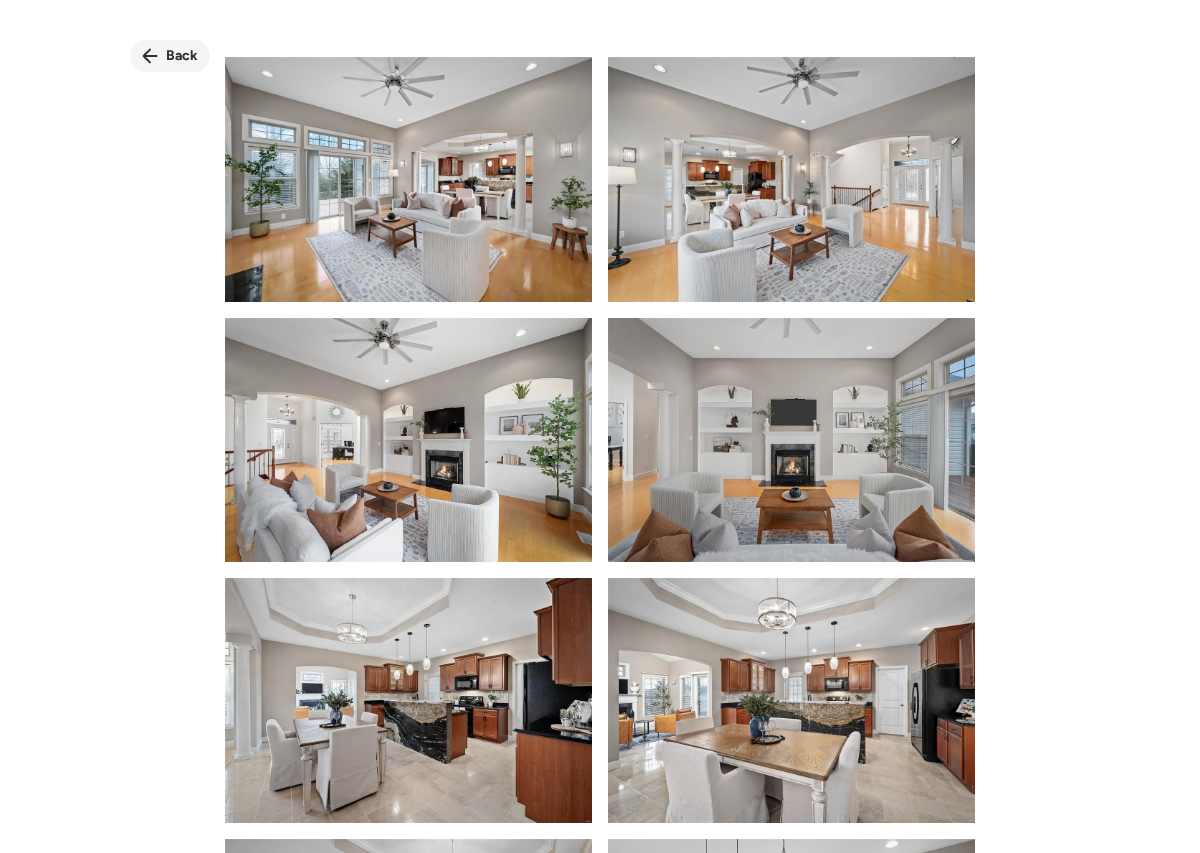 click on "Back" at bounding box center (170, 56) 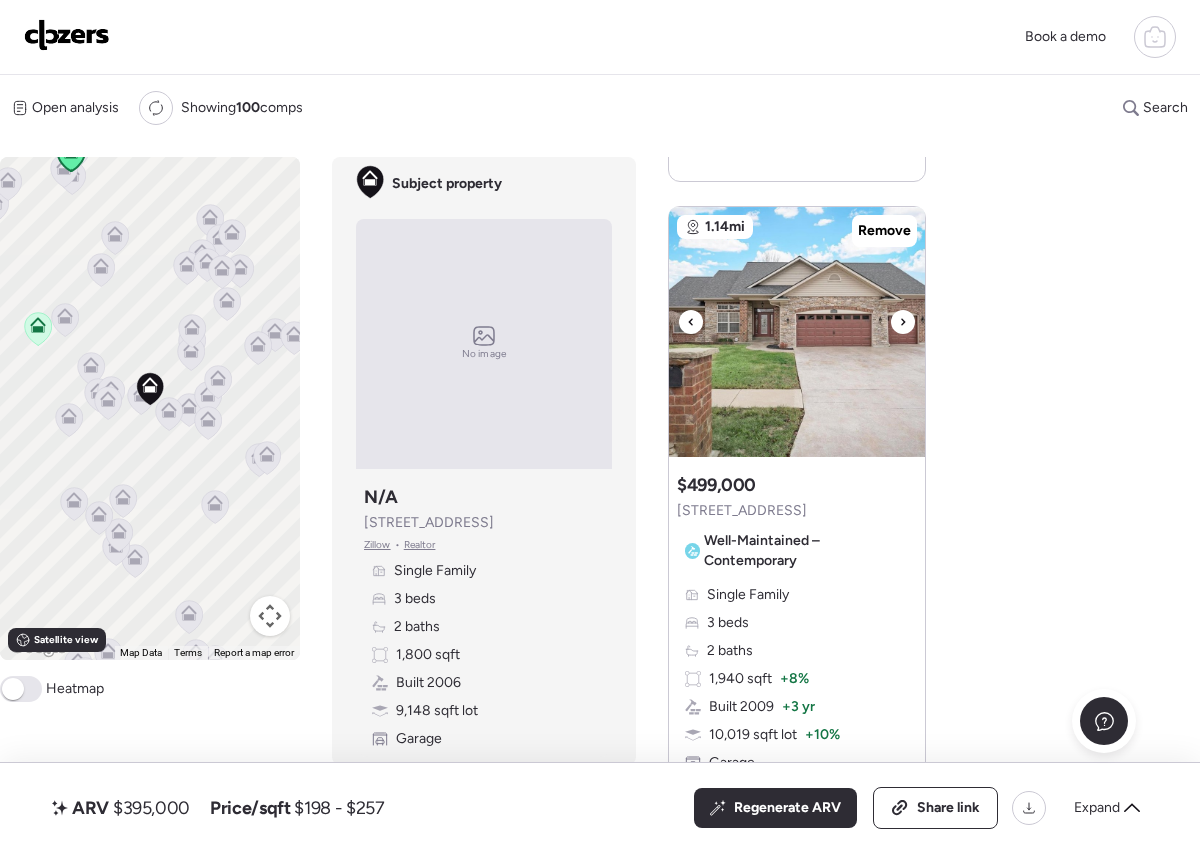 click at bounding box center (797, 449) 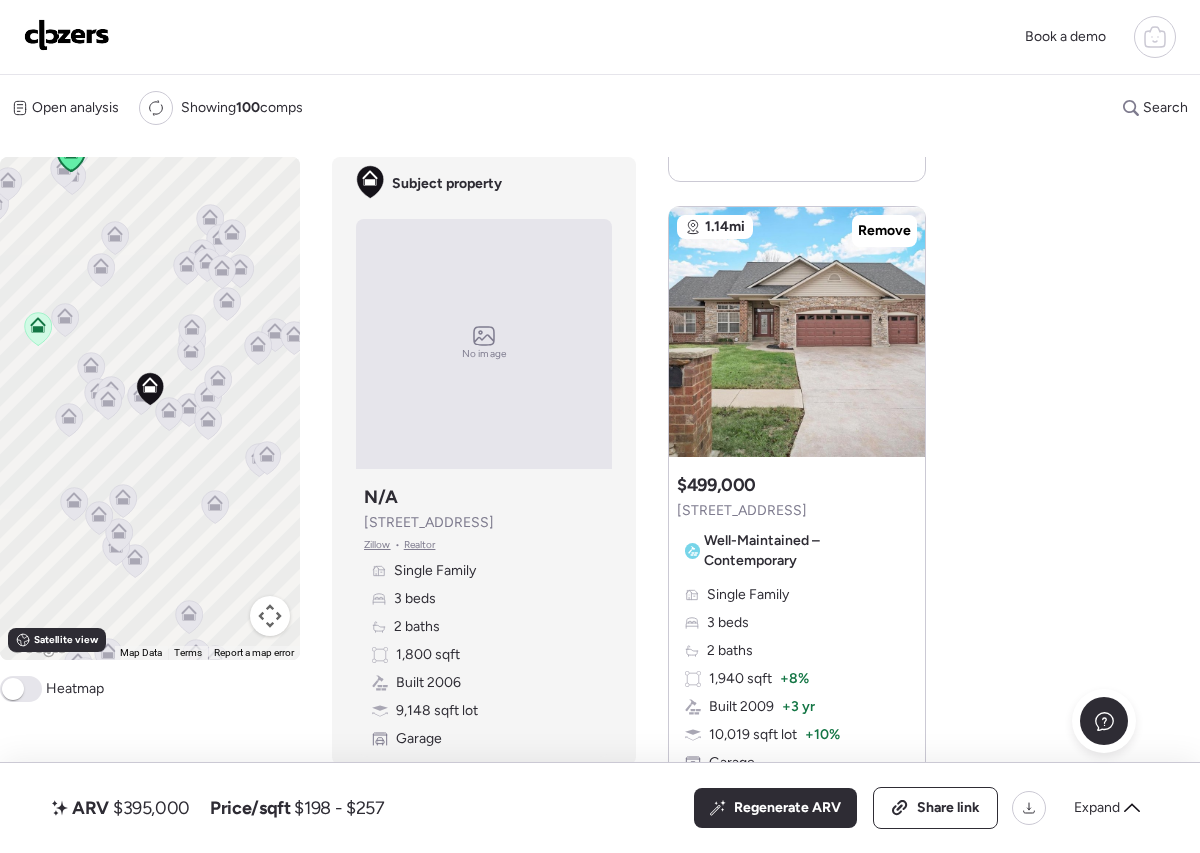 click on "Suggested comp $499,000 [STREET_ADDRESS] – Contemporary" at bounding box center [797, 525] 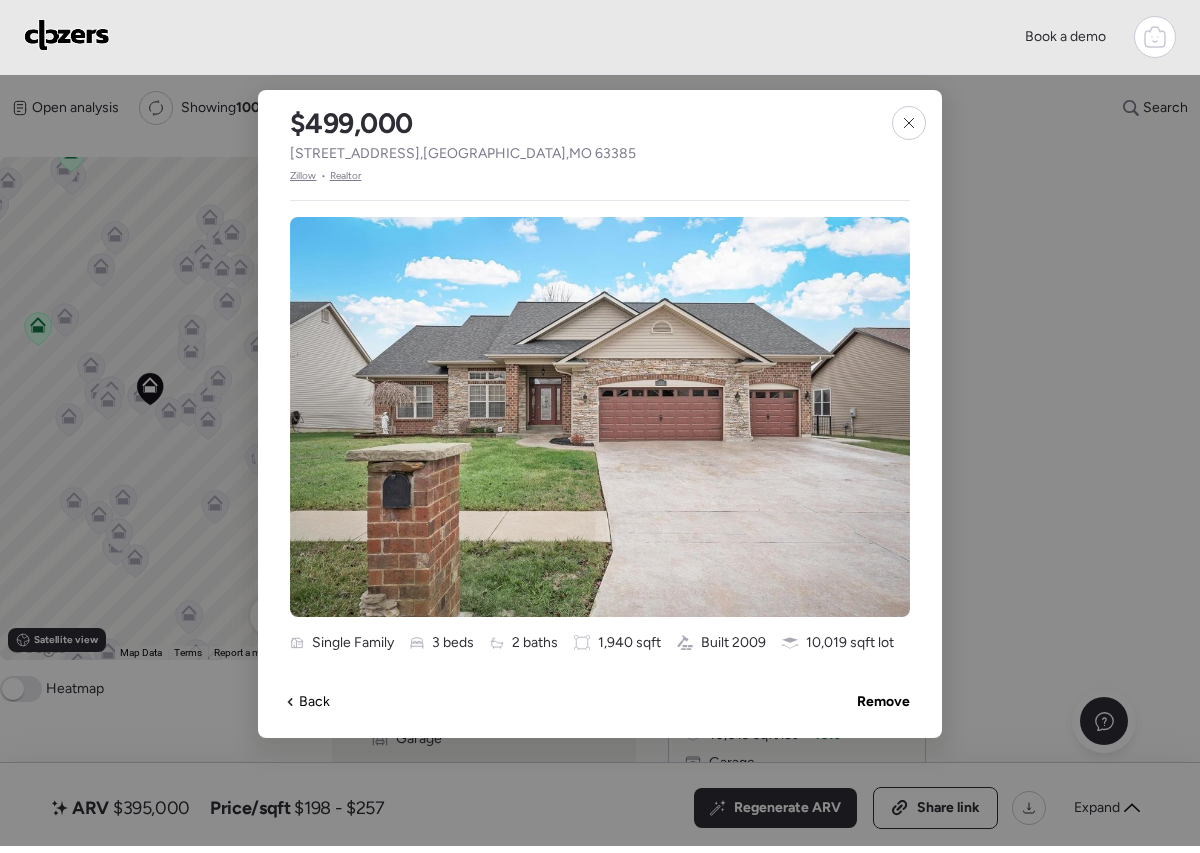 click on "[STREET_ADDRESS][PERSON_NAME]" at bounding box center (463, 154) 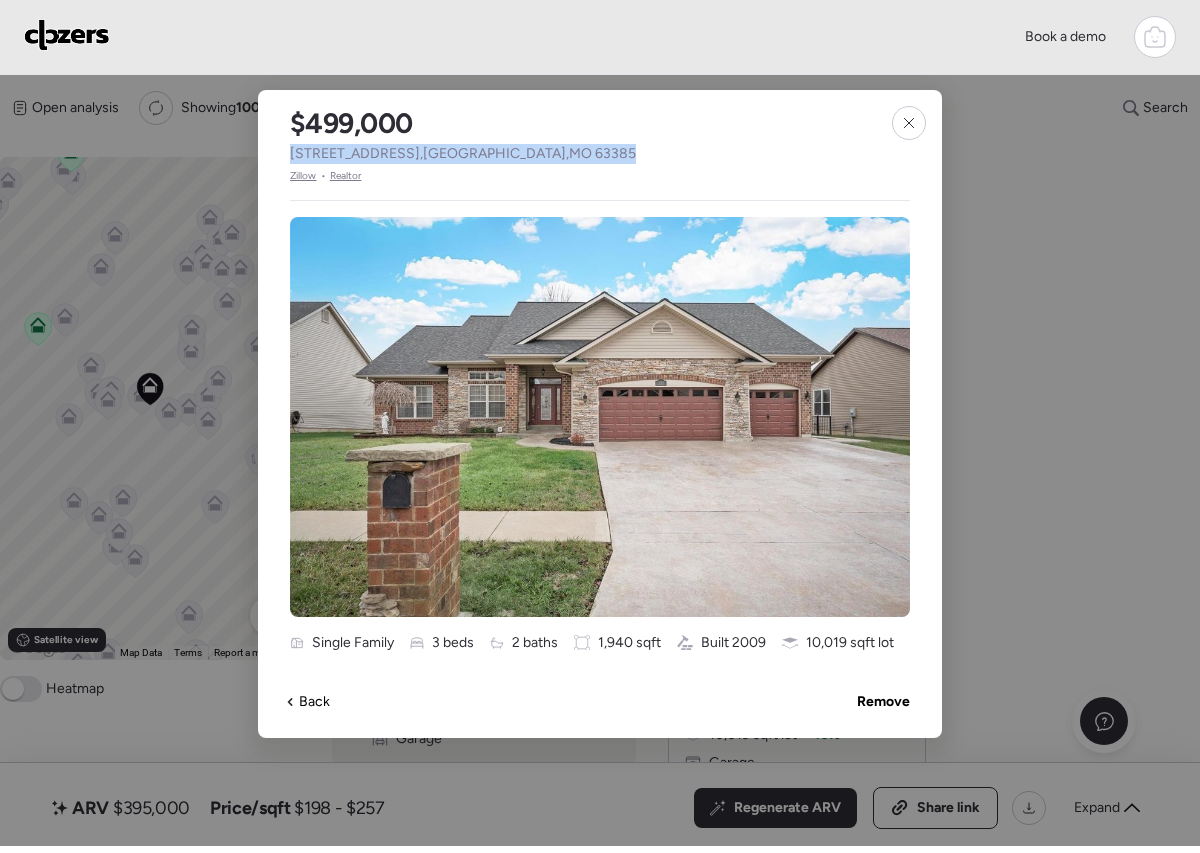 drag, startPoint x: 535, startPoint y: 156, endPoint x: 288, endPoint y: 147, distance: 247.16391 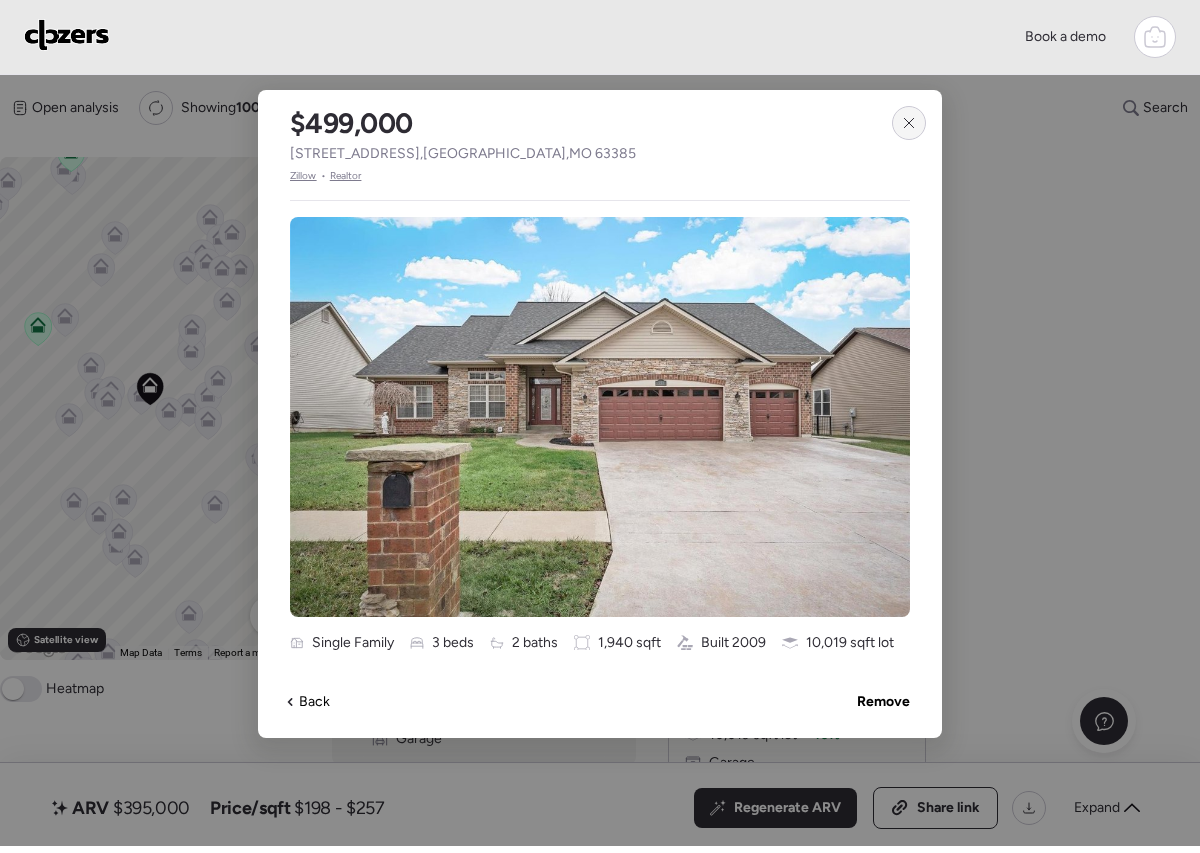 click 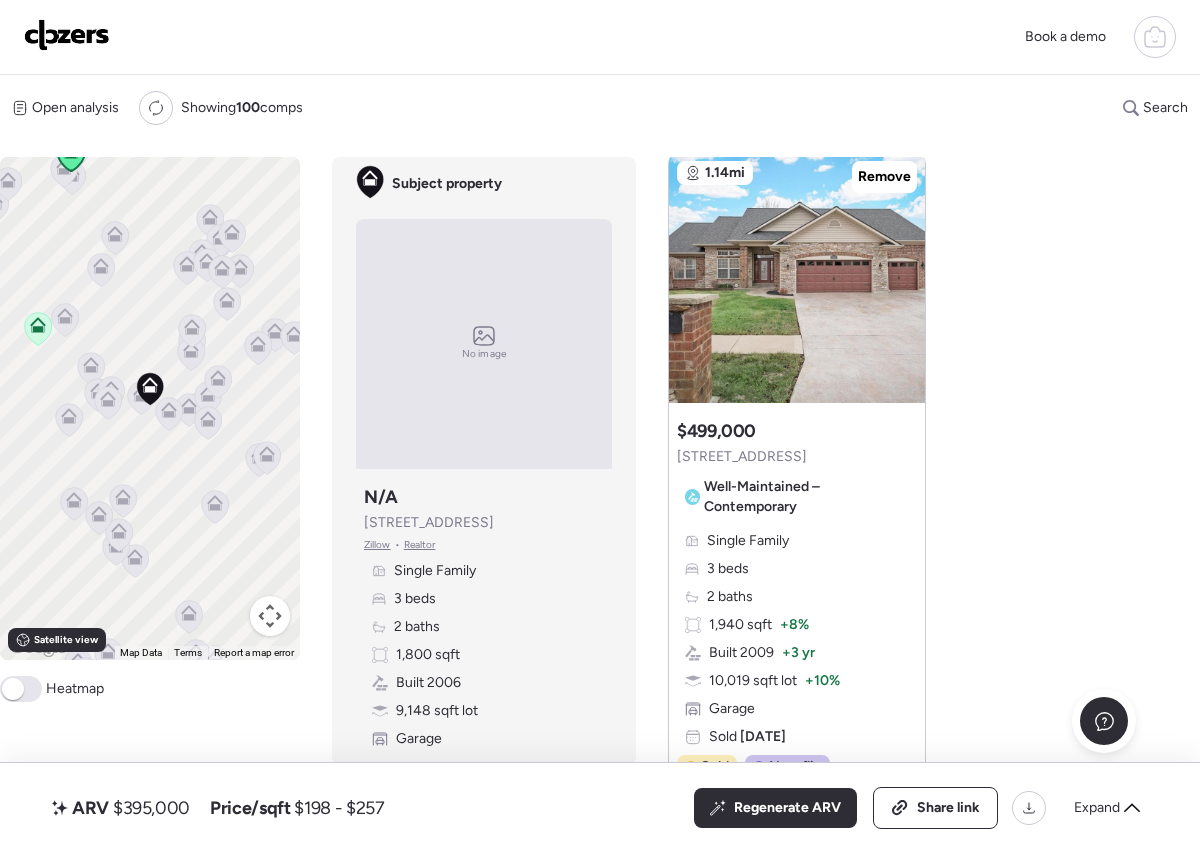 scroll, scrollTop: 2157, scrollLeft: 0, axis: vertical 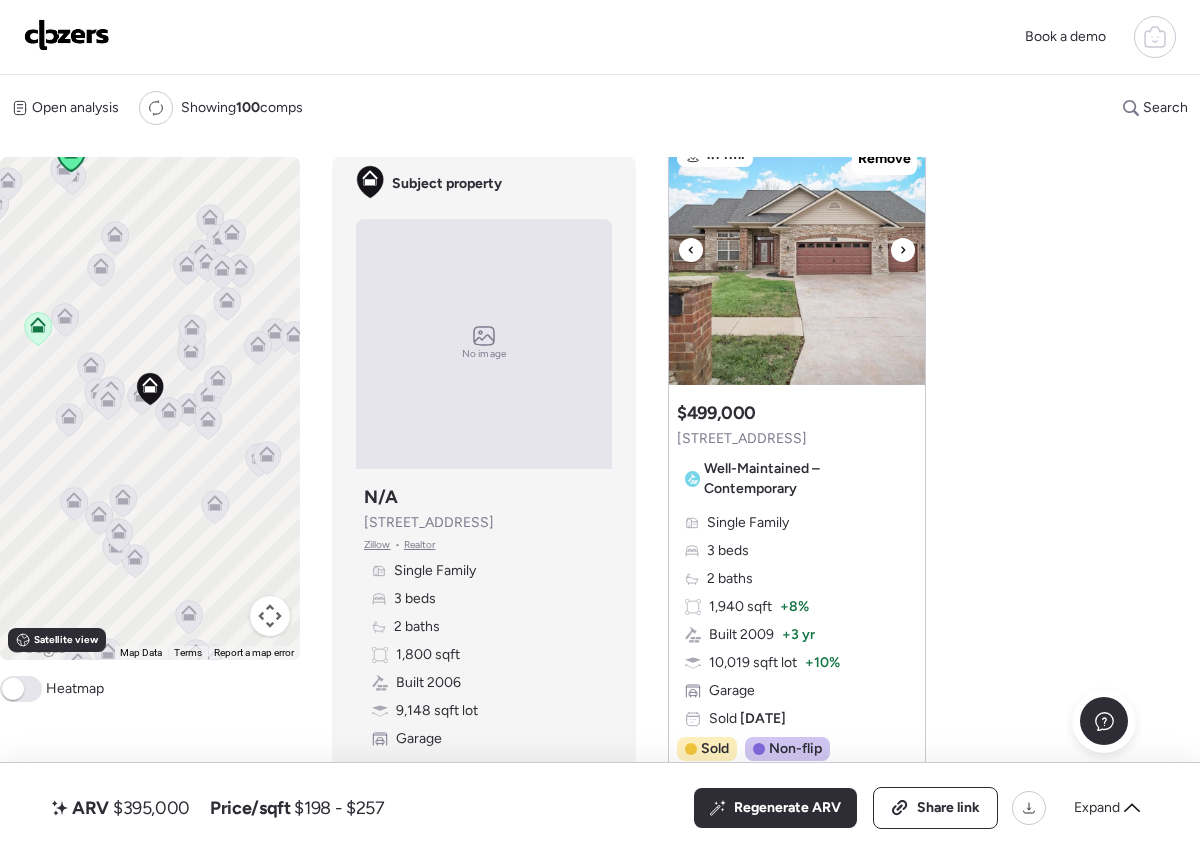click at bounding box center (797, 260) 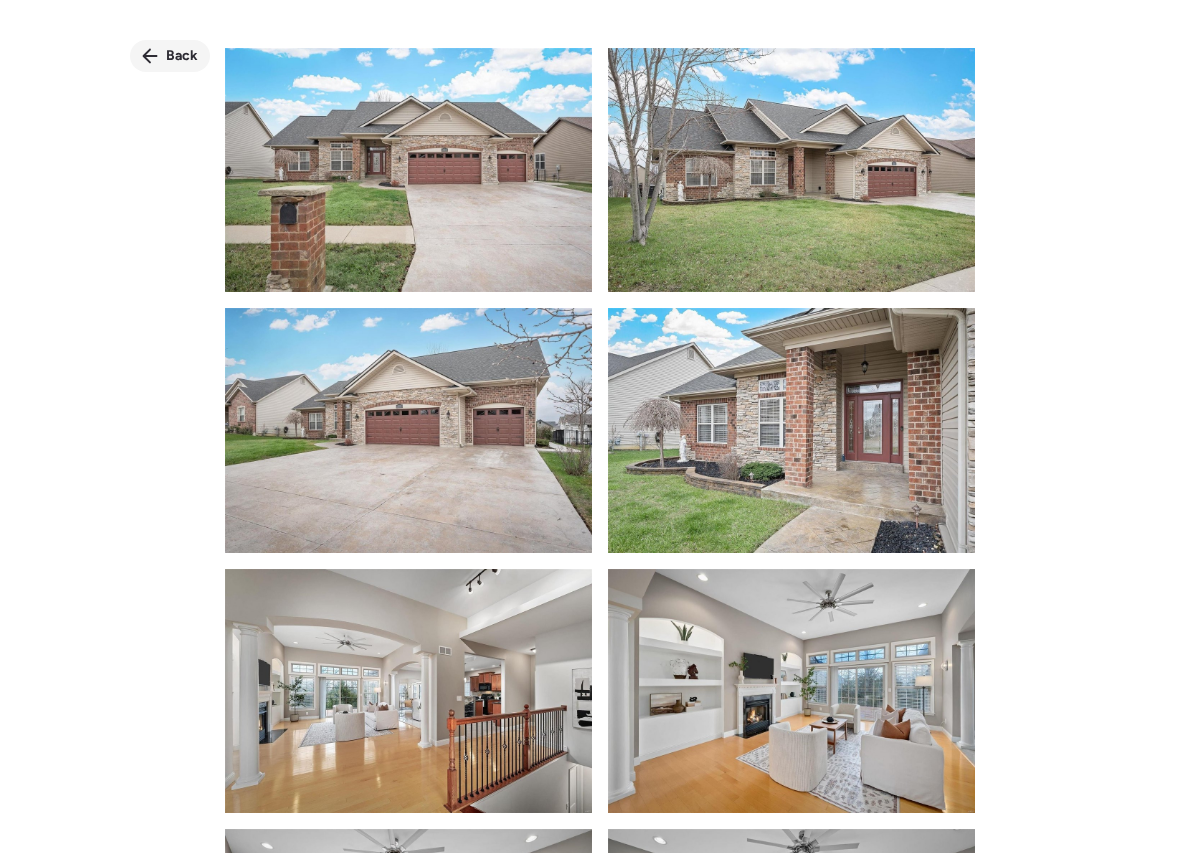 click on "Back" at bounding box center [182, 56] 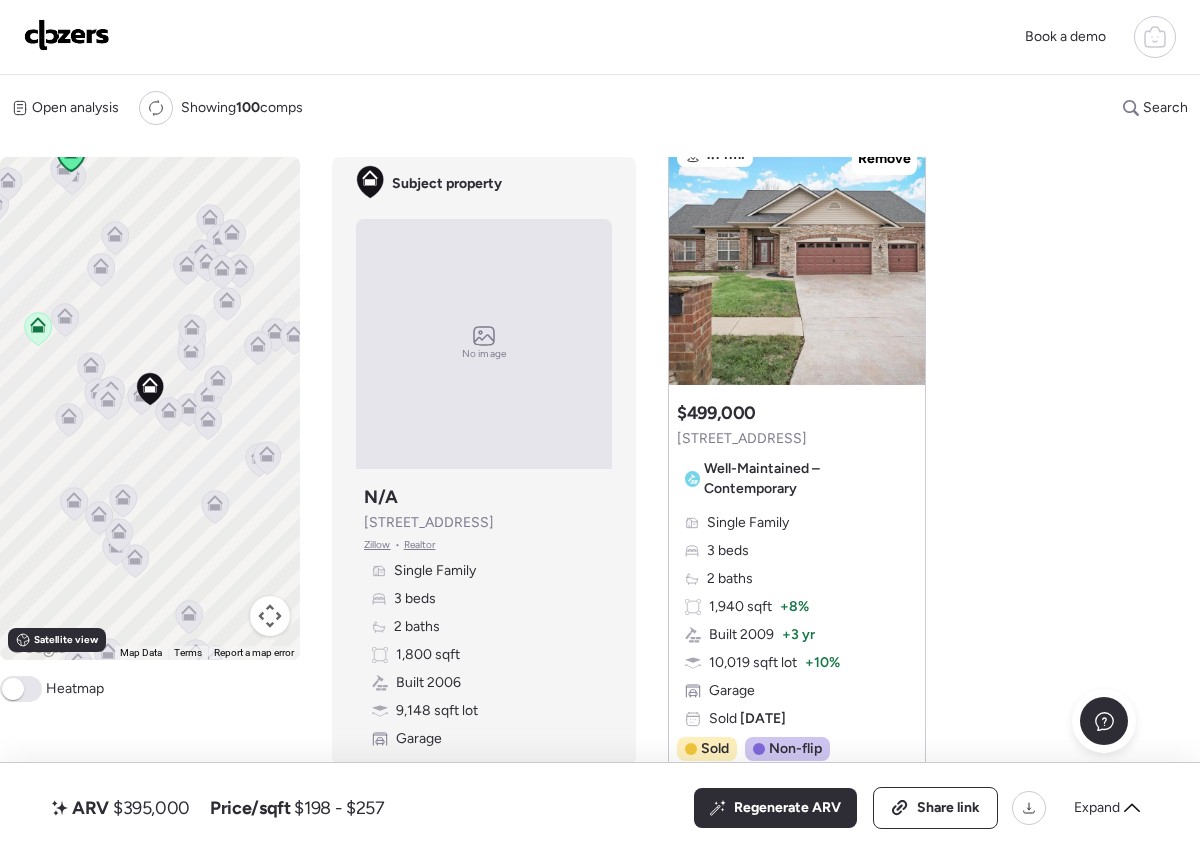 click on "Well-Maintained – Contemporary" at bounding box center [806, 479] 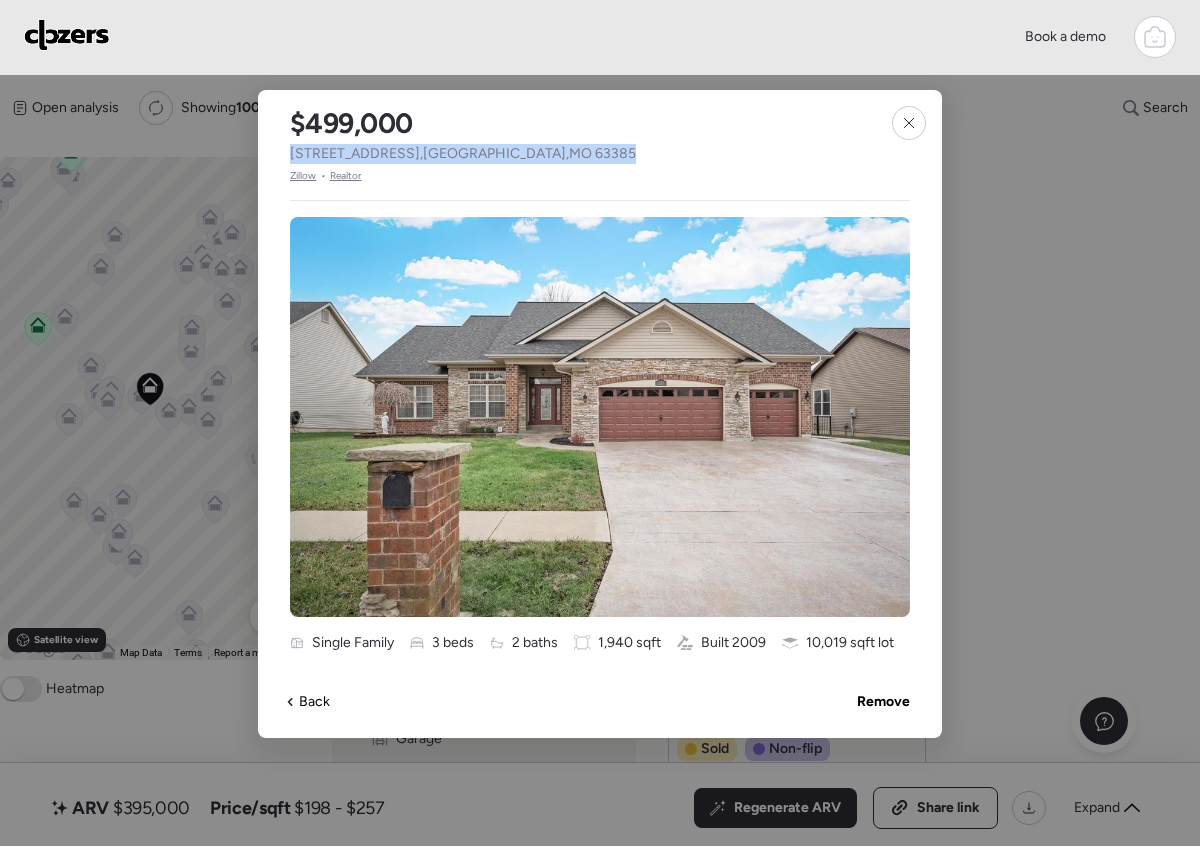 drag, startPoint x: 531, startPoint y: 148, endPoint x: 290, endPoint y: 150, distance: 241.0083 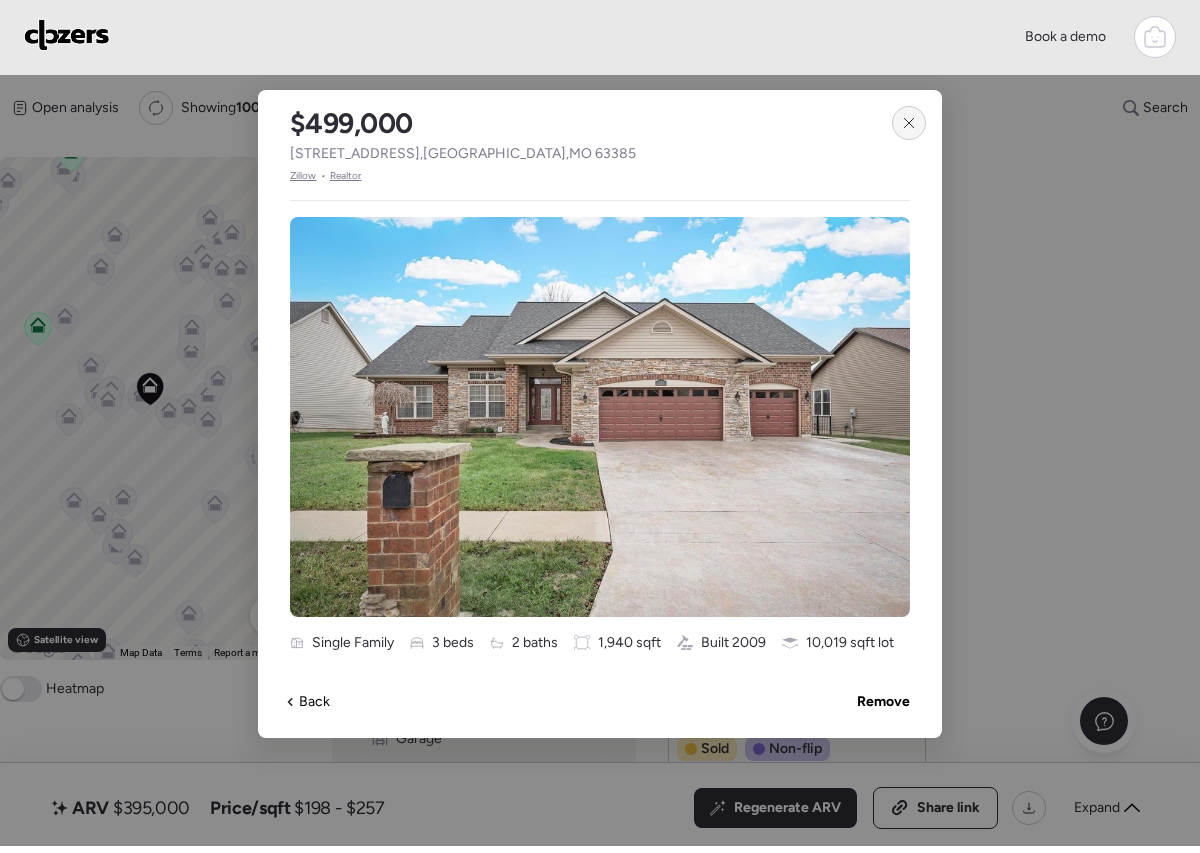 click 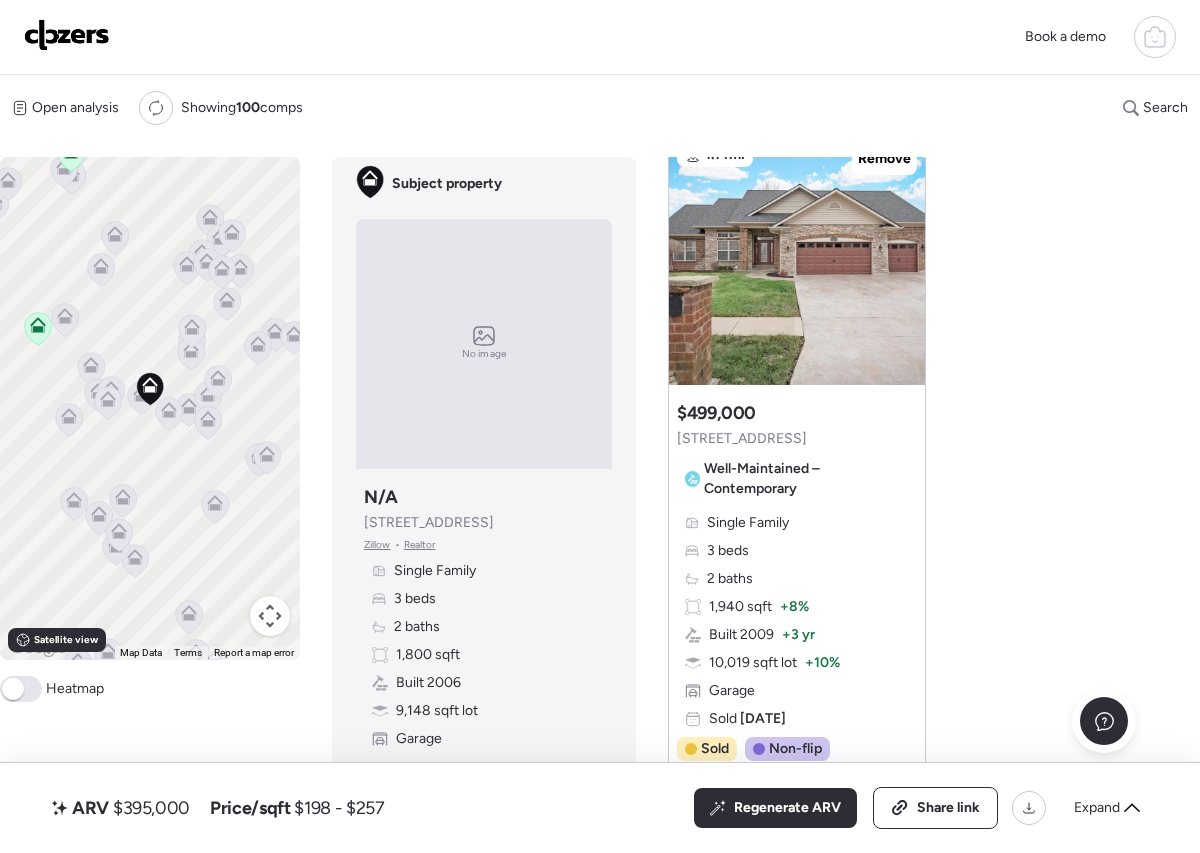 click at bounding box center (67, 35) 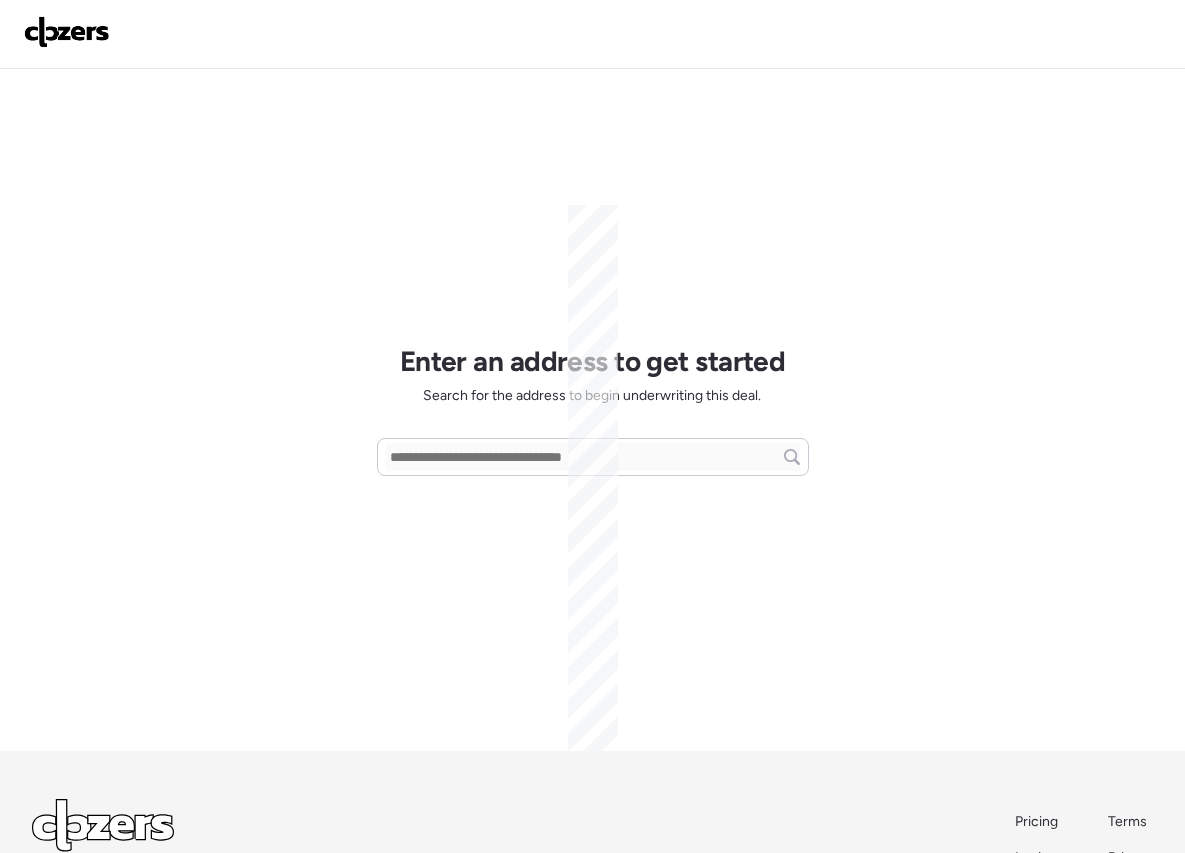 scroll, scrollTop: 0, scrollLeft: 0, axis: both 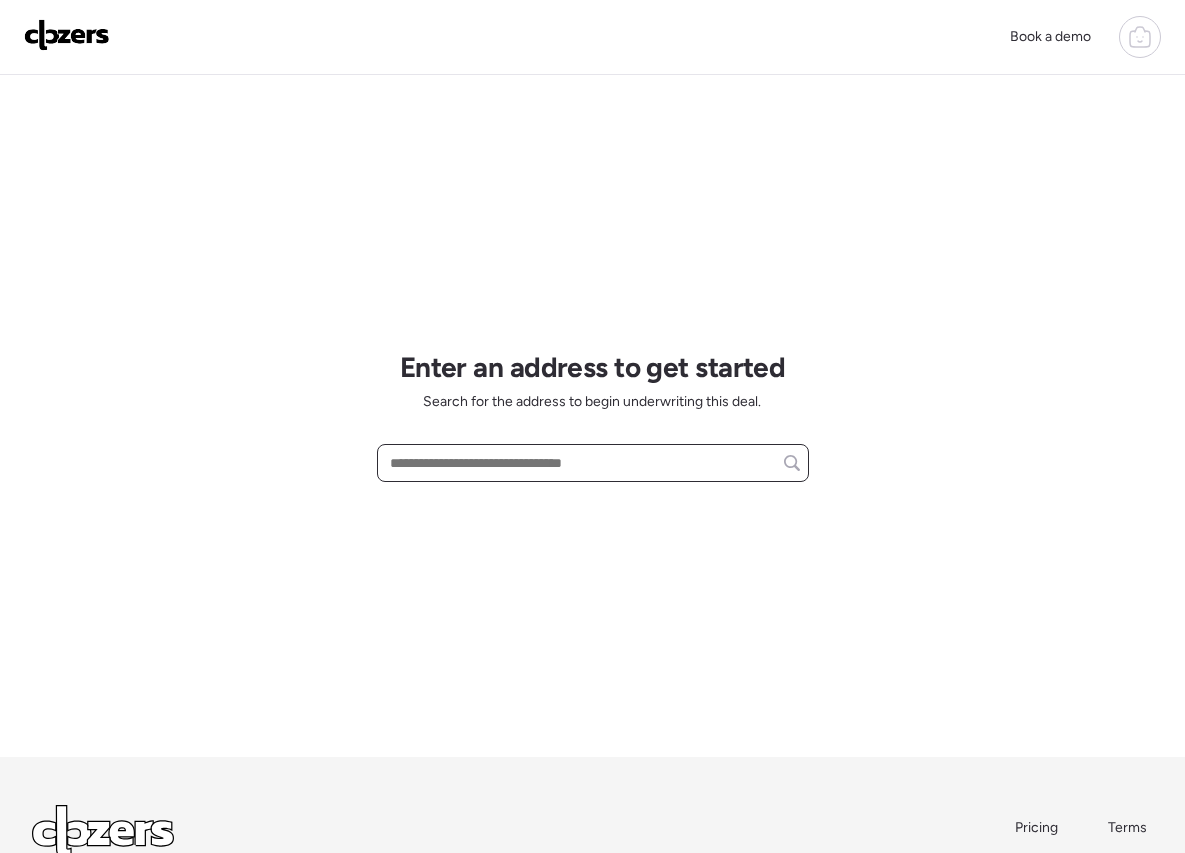 click at bounding box center (593, 463) 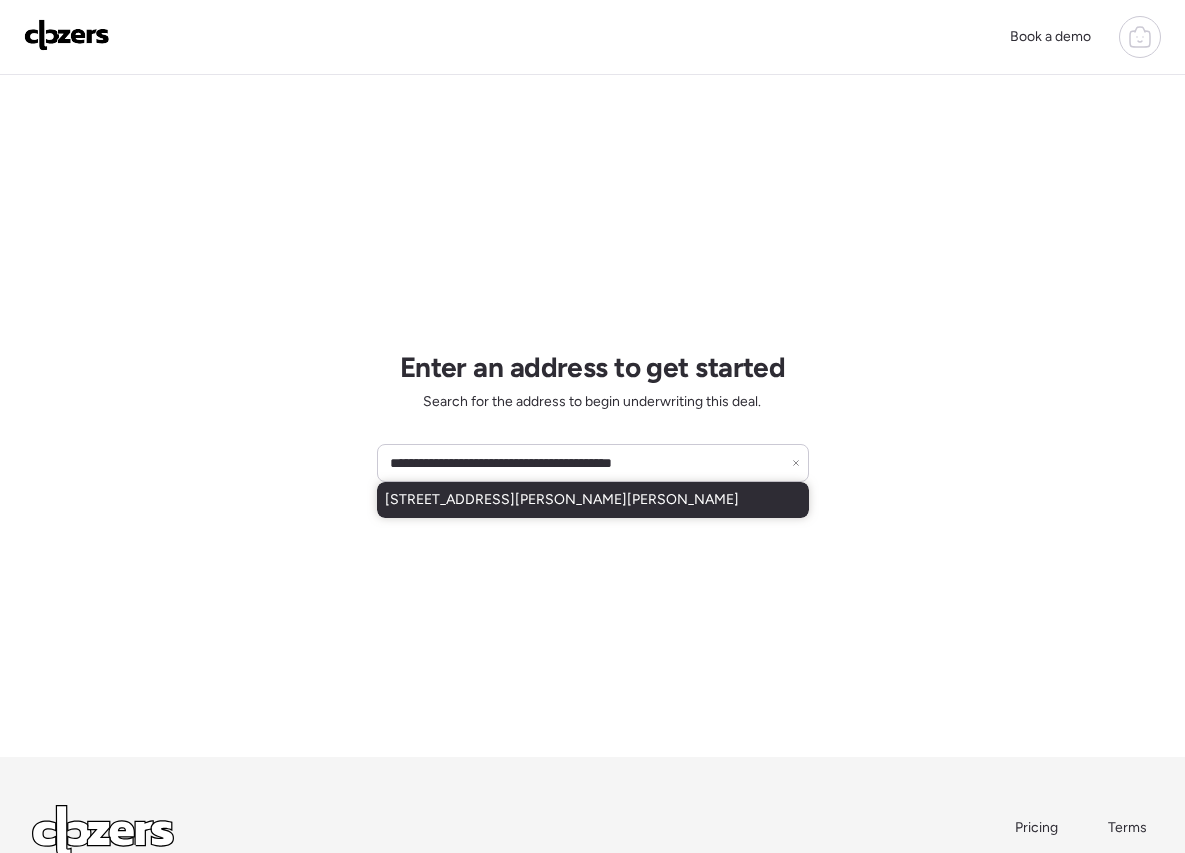 click on "[STREET_ADDRESS][PERSON_NAME][PERSON_NAME]" at bounding box center (562, 500) 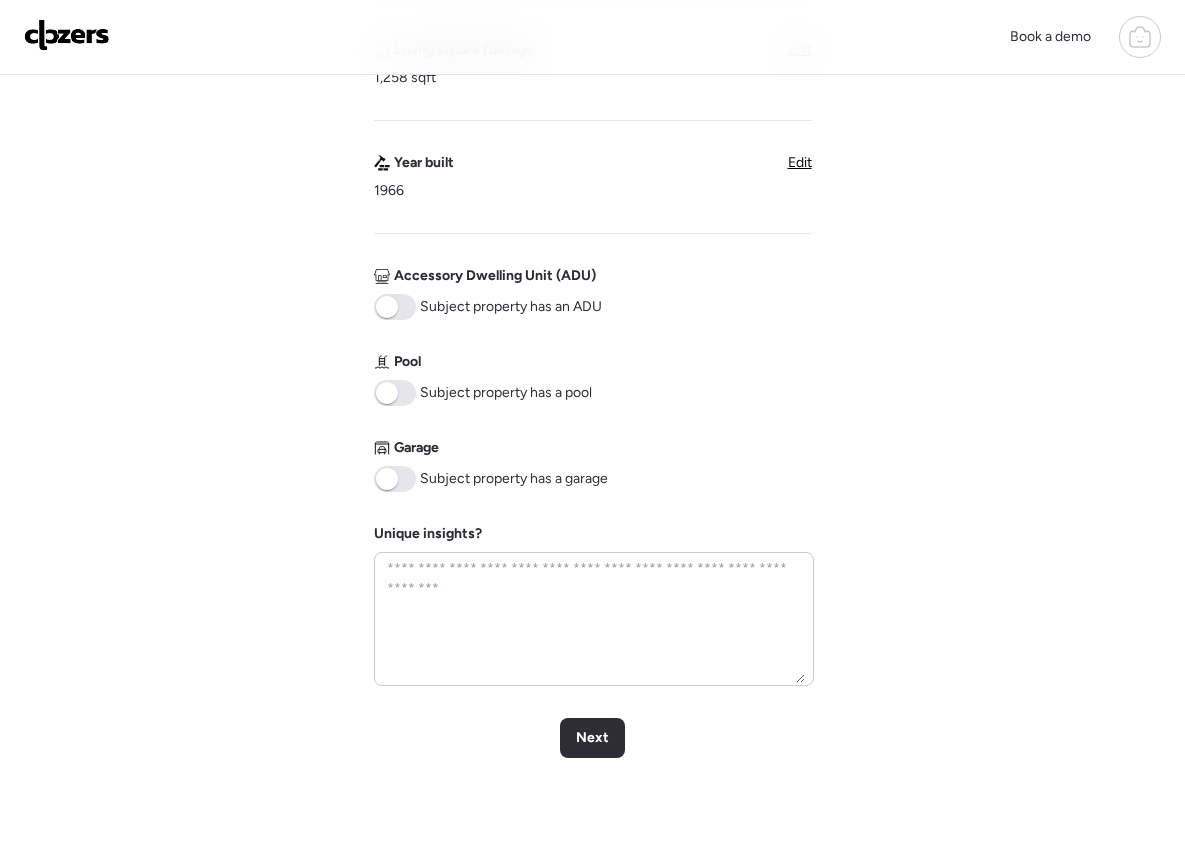 scroll, scrollTop: 640, scrollLeft: 0, axis: vertical 